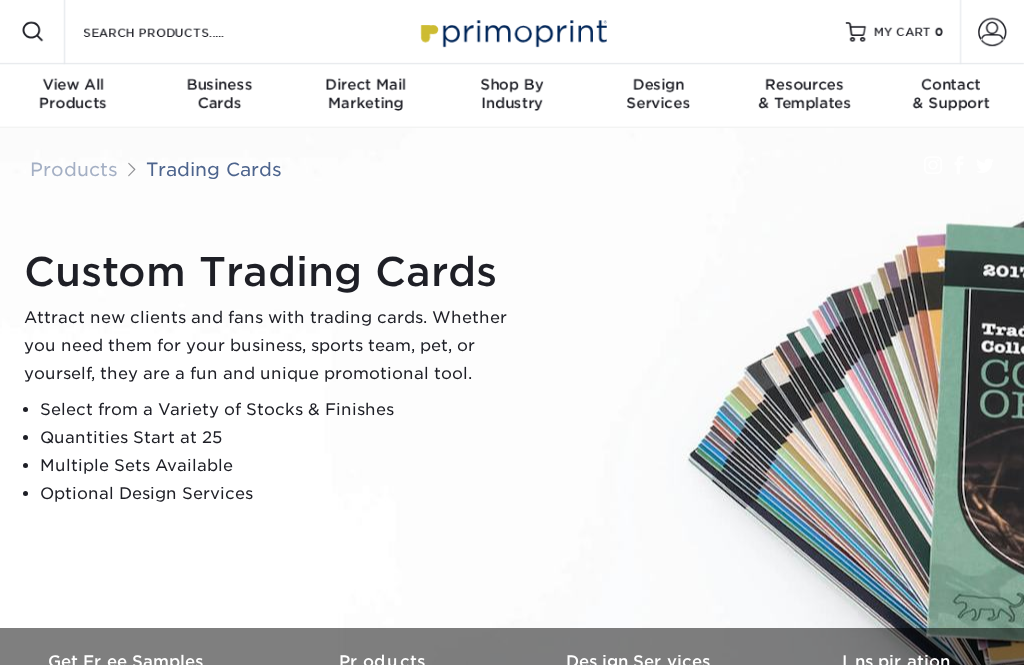 scroll, scrollTop: 0, scrollLeft: 0, axis: both 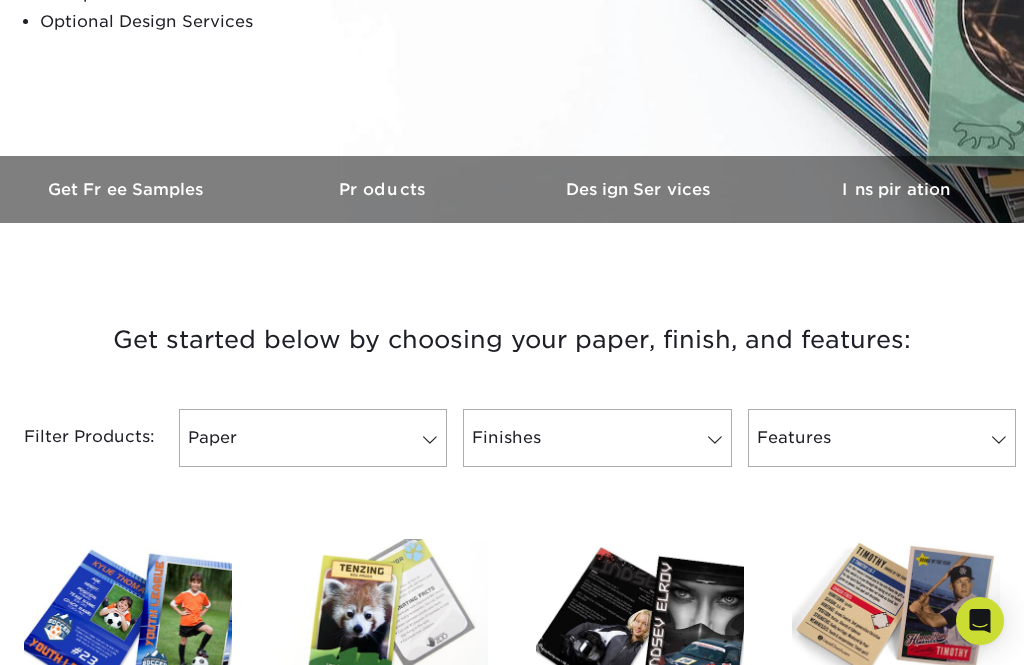 click at bounding box center (430, 440) 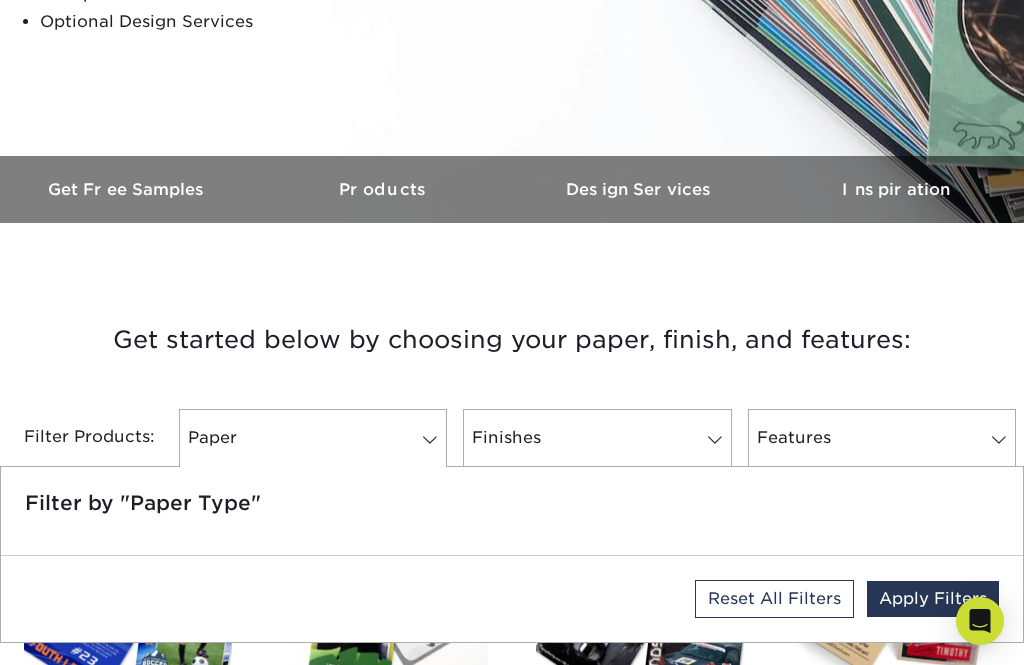 click on "Paper" at bounding box center (313, 438) 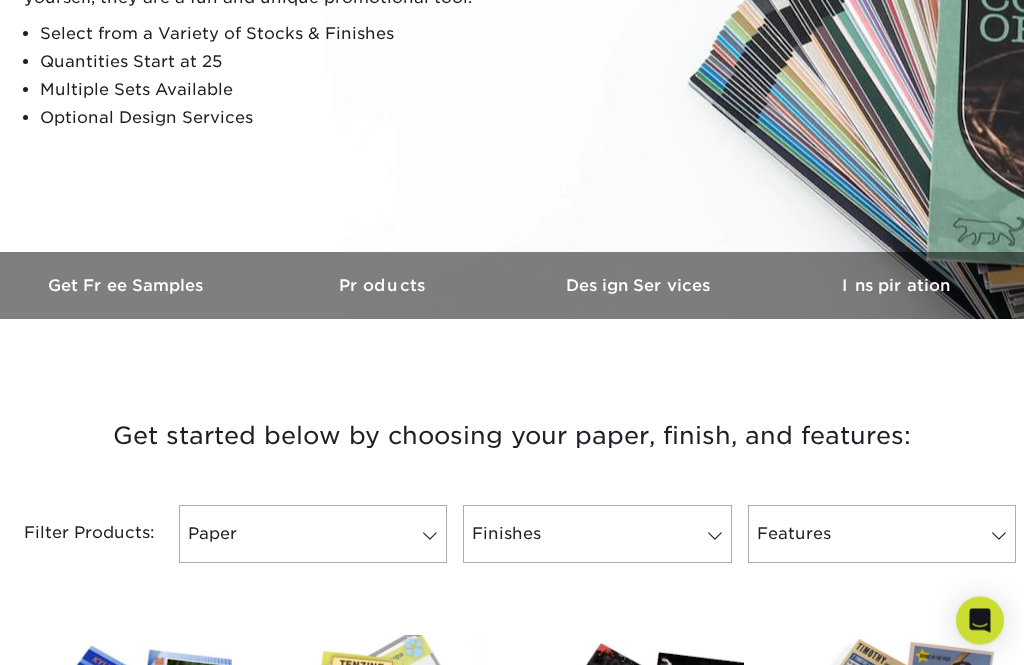 scroll, scrollTop: 374, scrollLeft: 0, axis: vertical 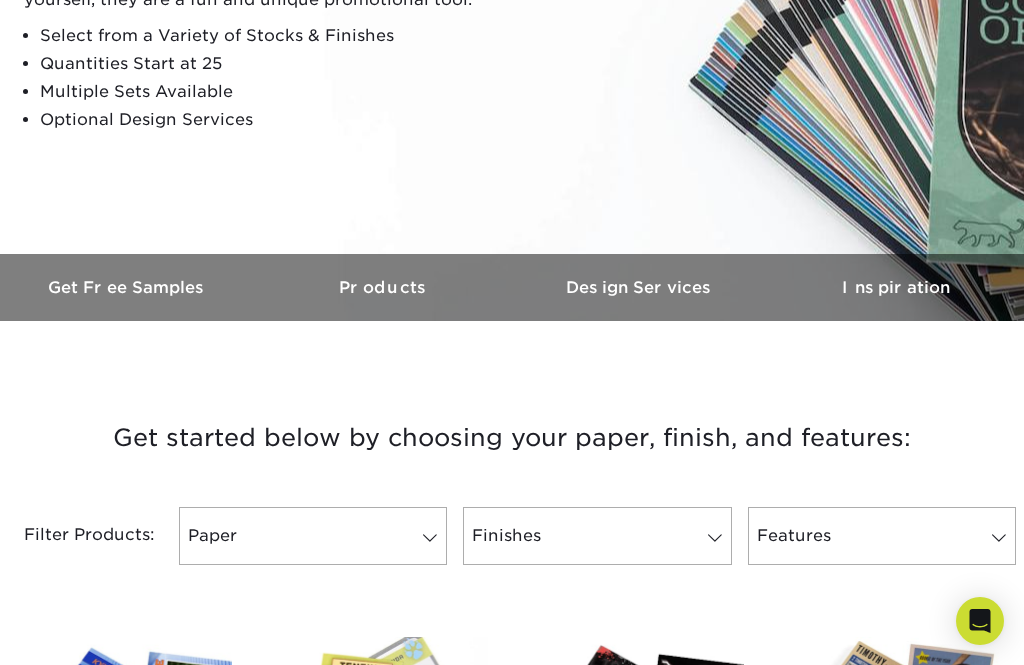 click on "Finishes" at bounding box center (597, 536) 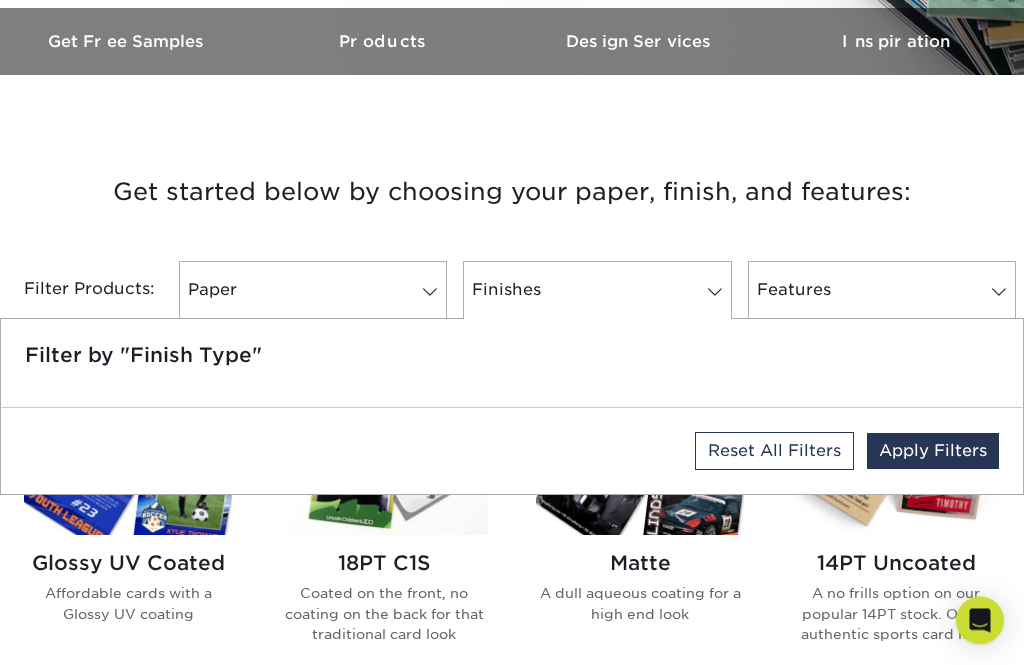 scroll, scrollTop: 625, scrollLeft: 0, axis: vertical 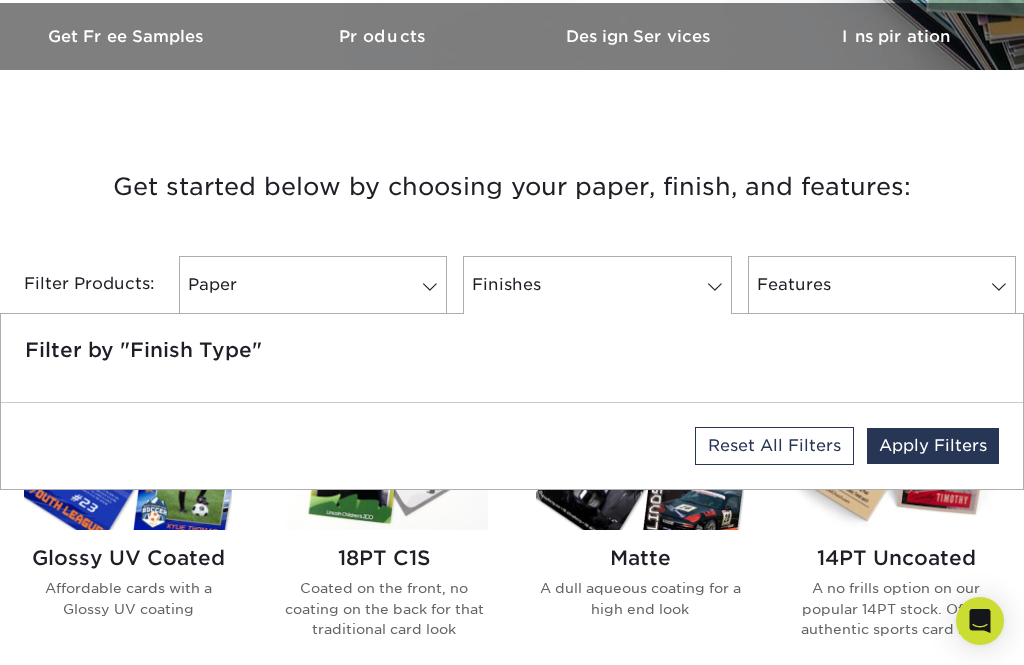 click on "Finishes" at bounding box center [597, 285] 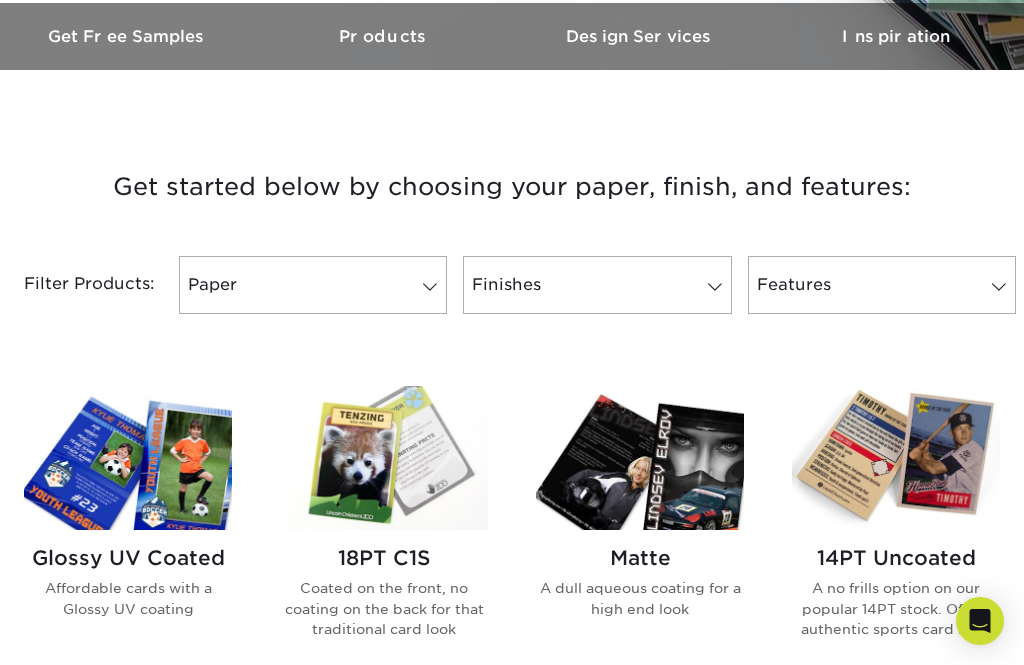 click at bounding box center [715, 287] 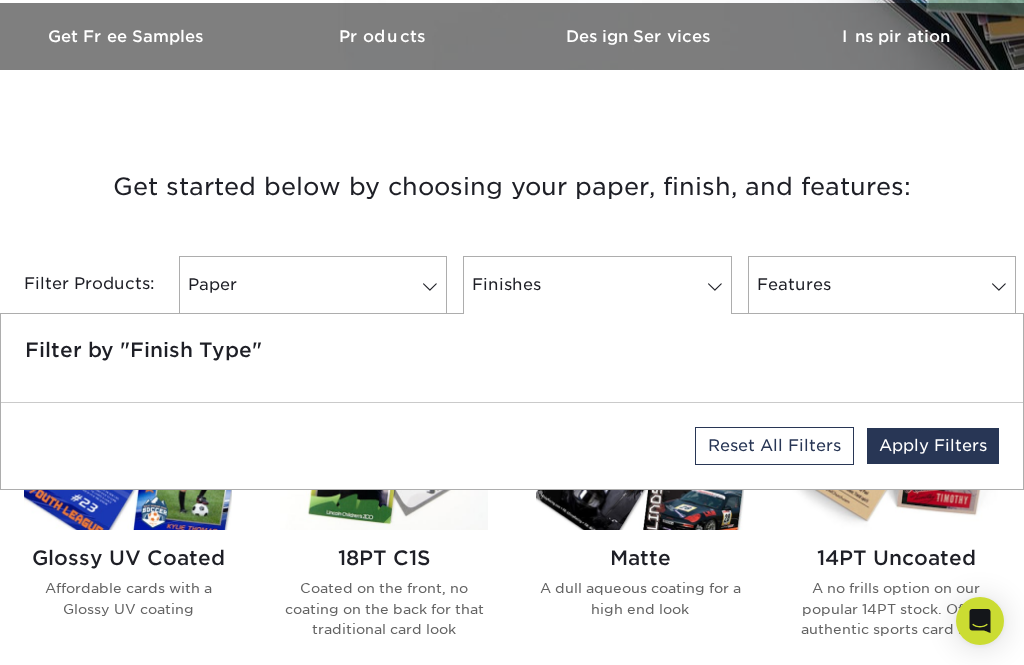 click on "Finishes" at bounding box center [597, 285] 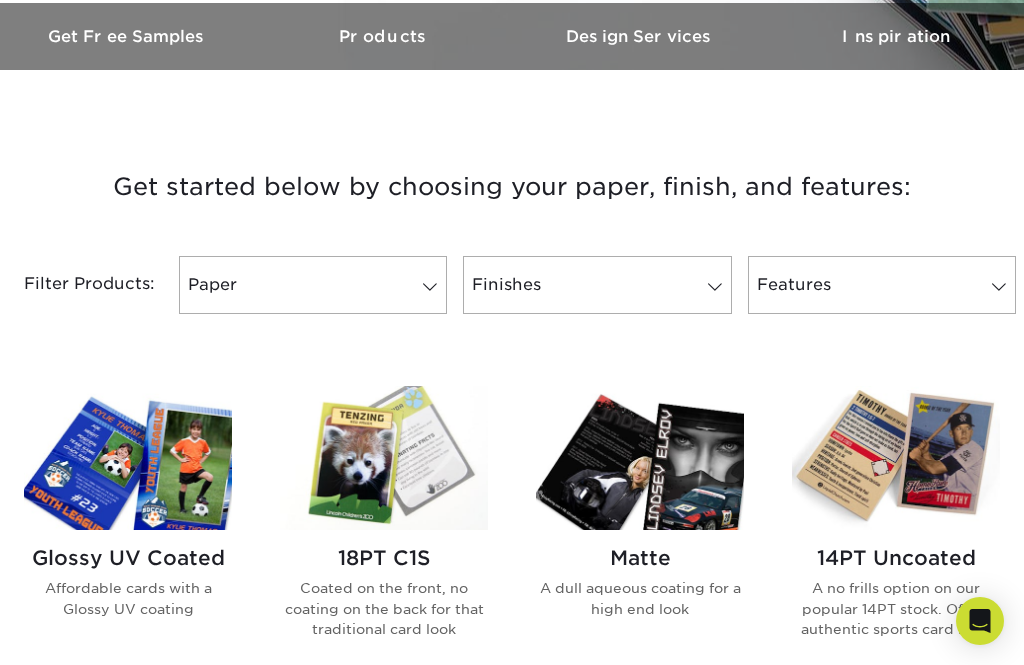 click on "Features" at bounding box center [882, 285] 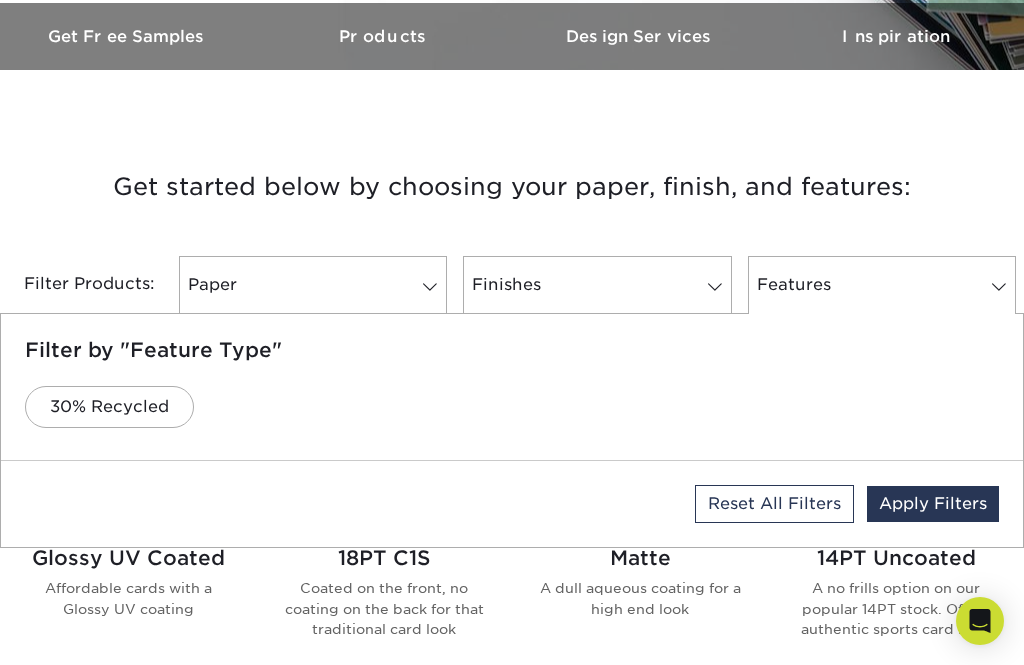 click on "Features" at bounding box center (882, 285) 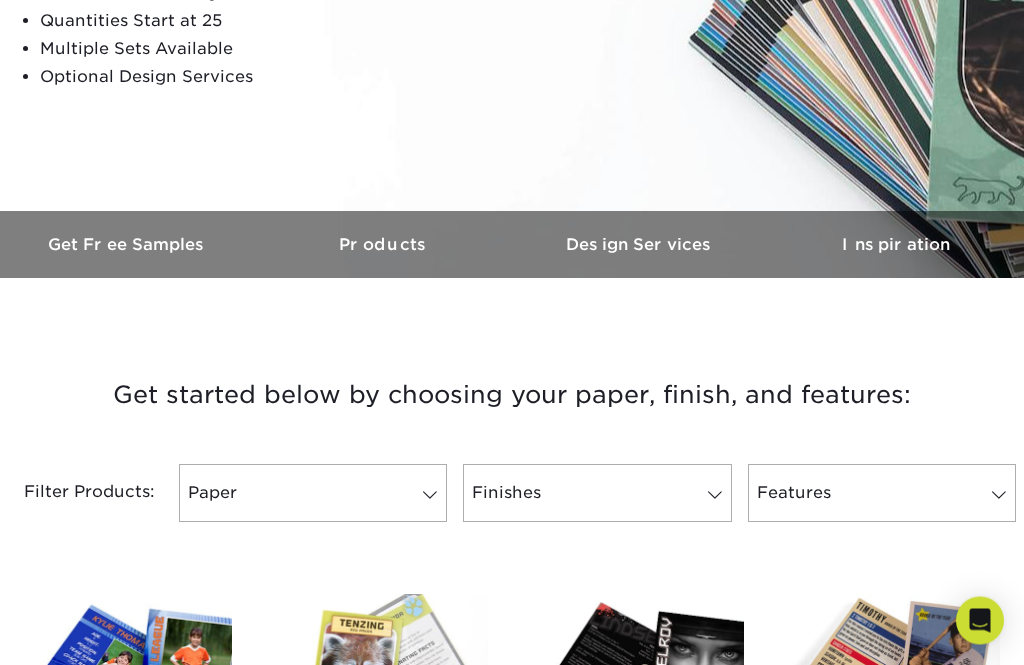 scroll, scrollTop: 417, scrollLeft: 0, axis: vertical 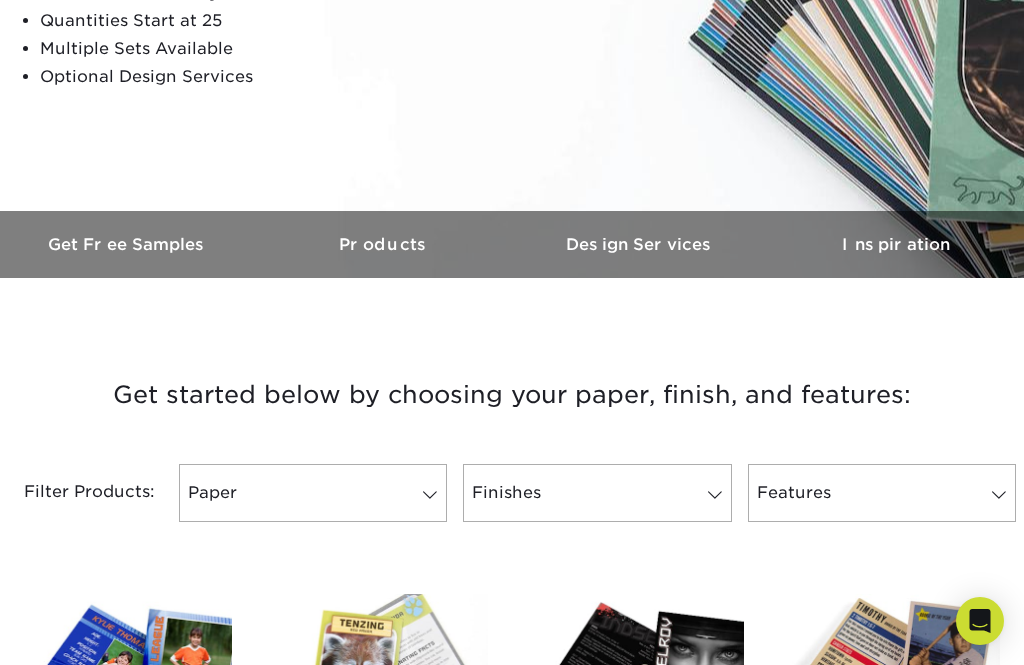 click at bounding box center (430, 495) 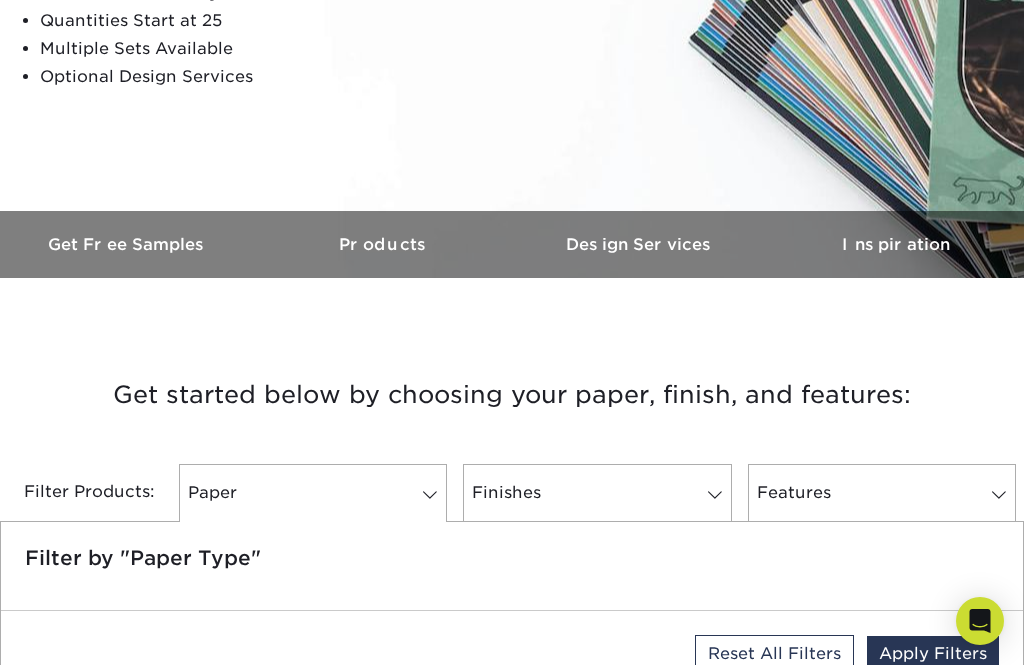 click at bounding box center (430, 495) 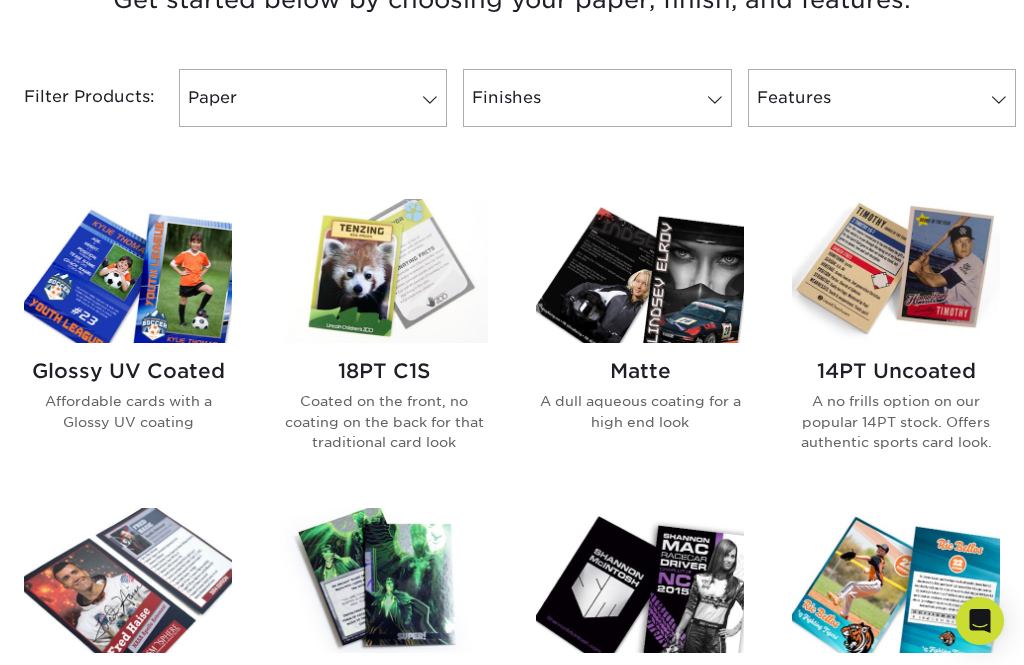 scroll, scrollTop: 816, scrollLeft: 0, axis: vertical 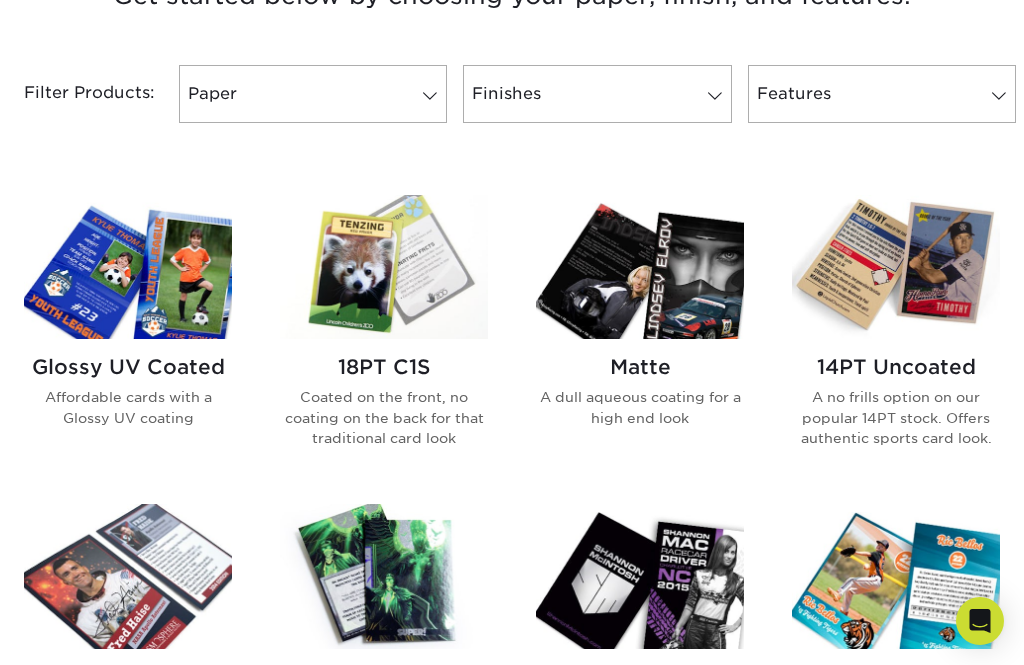 click on "18PT C1S
Coated on the front, no coating on the back for that traditional card look" at bounding box center (384, 409) 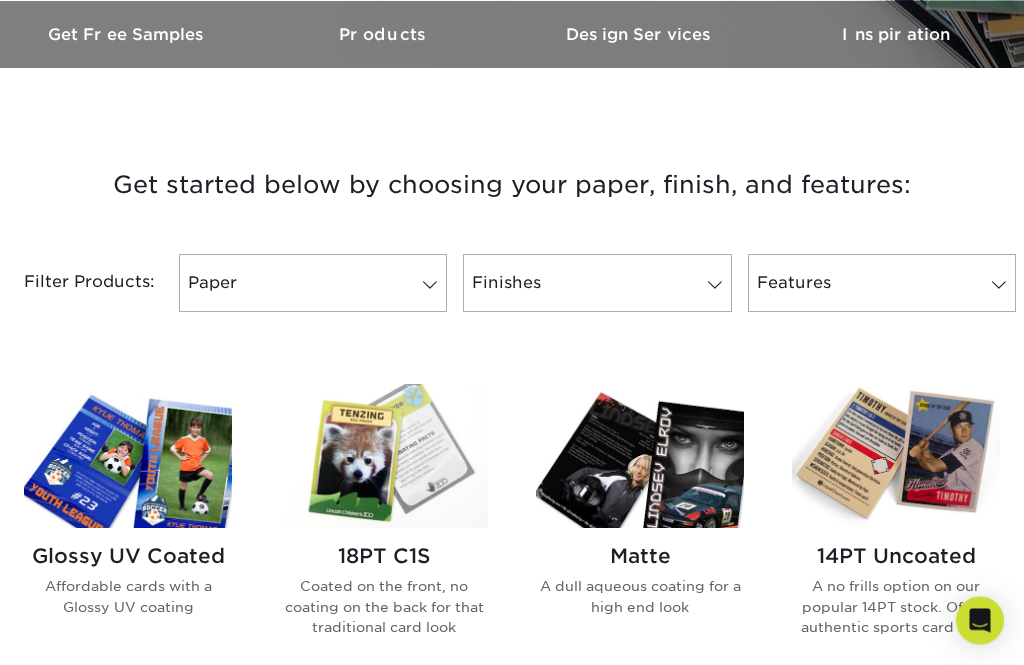 scroll, scrollTop: 612, scrollLeft: 0, axis: vertical 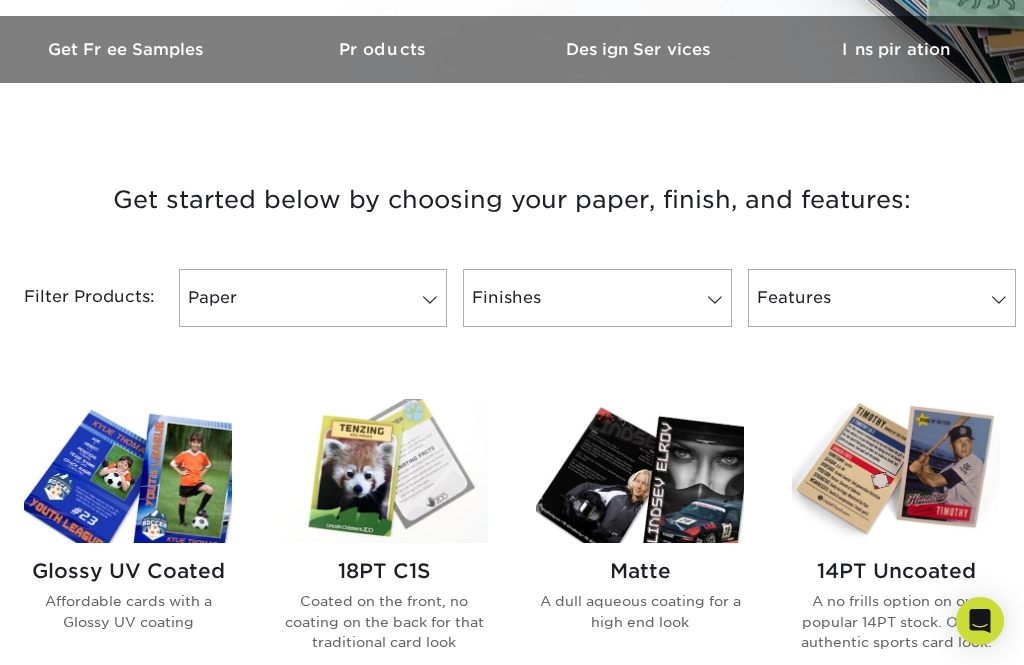 click on "Paper" at bounding box center (313, 298) 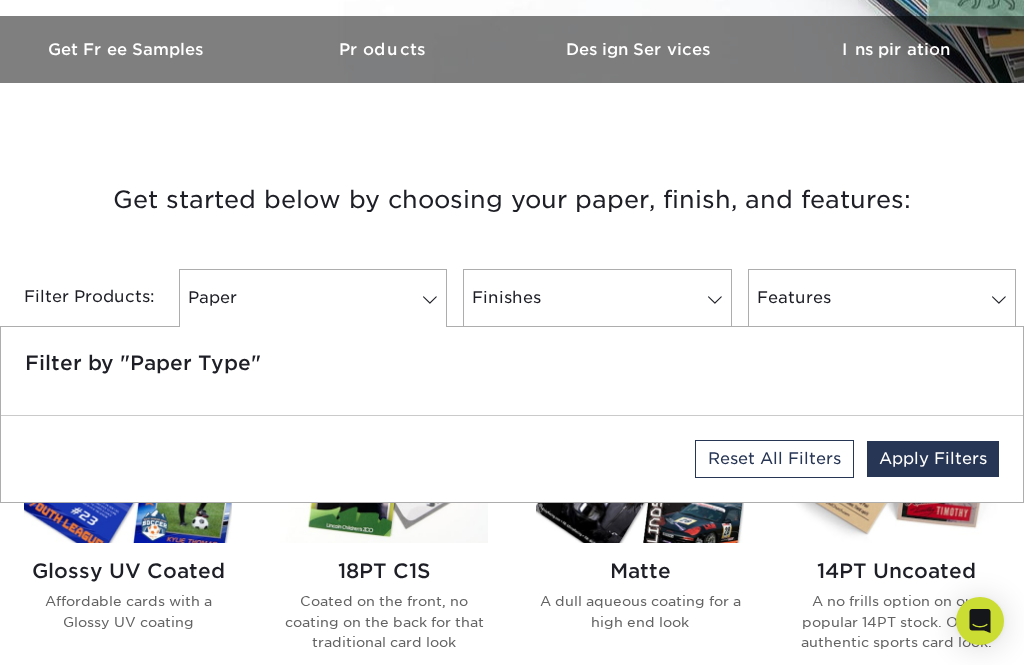 click on "Filter by "Paper Type"" at bounding box center (512, 371) 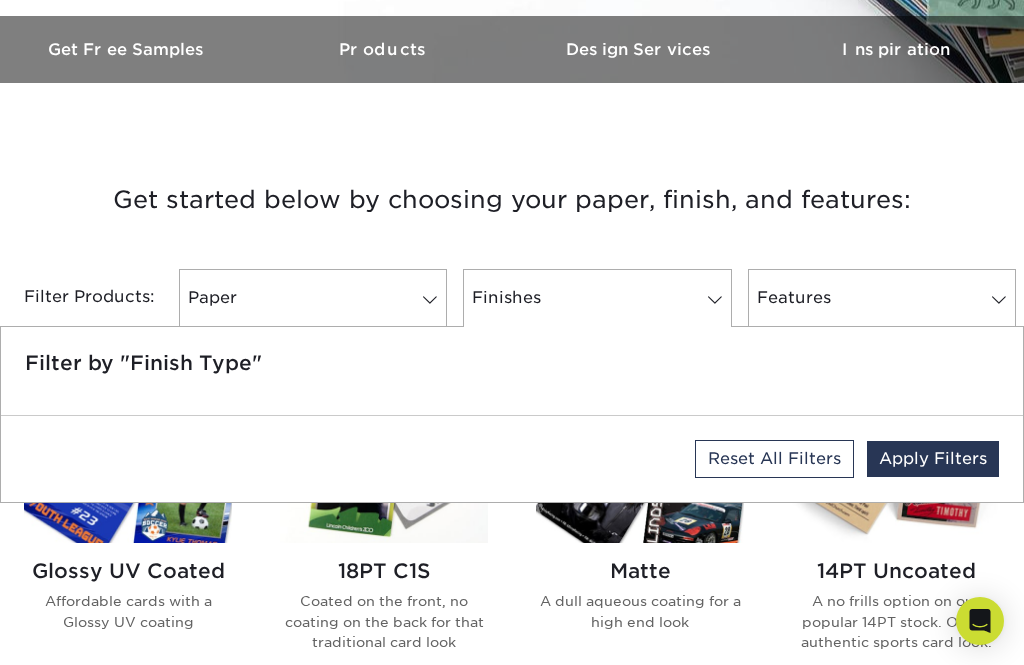 click at bounding box center [430, 300] 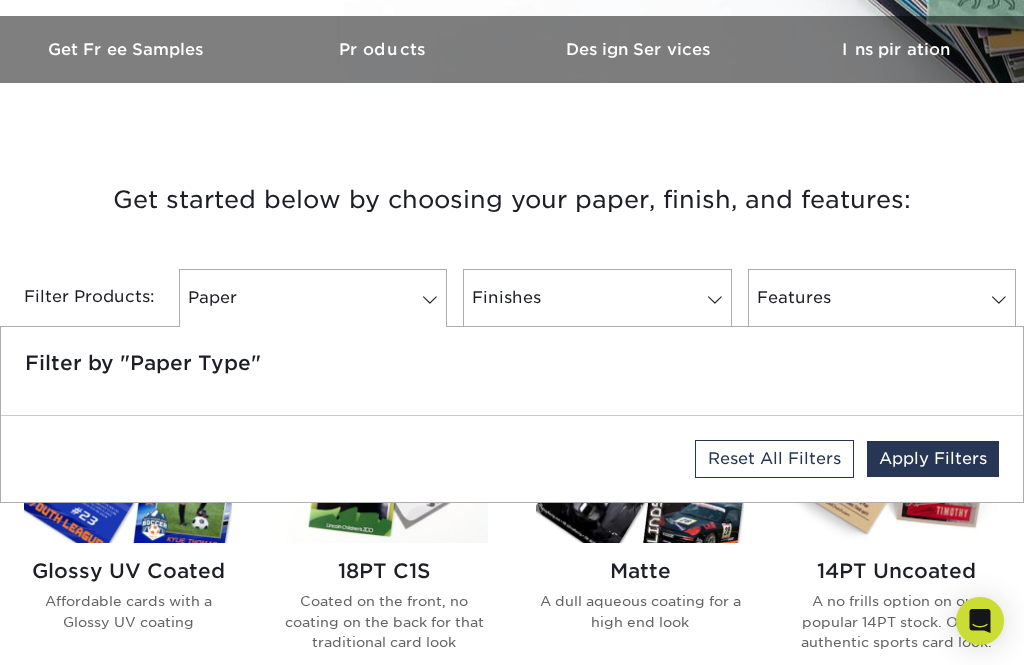 click on "Reset All Filters" at bounding box center (774, 459) 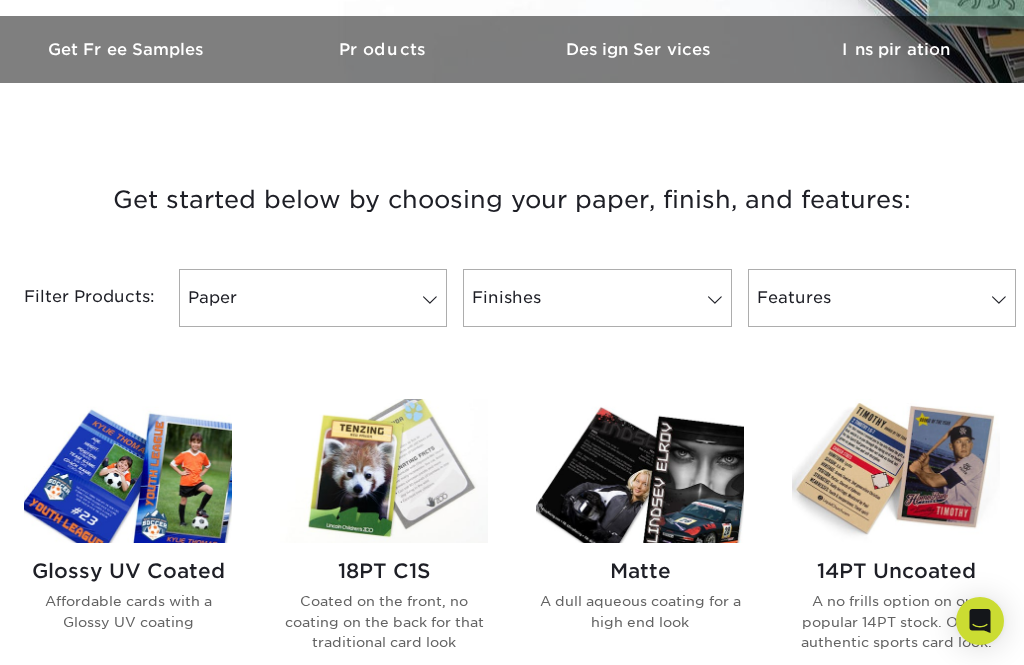 click at bounding box center [430, 300] 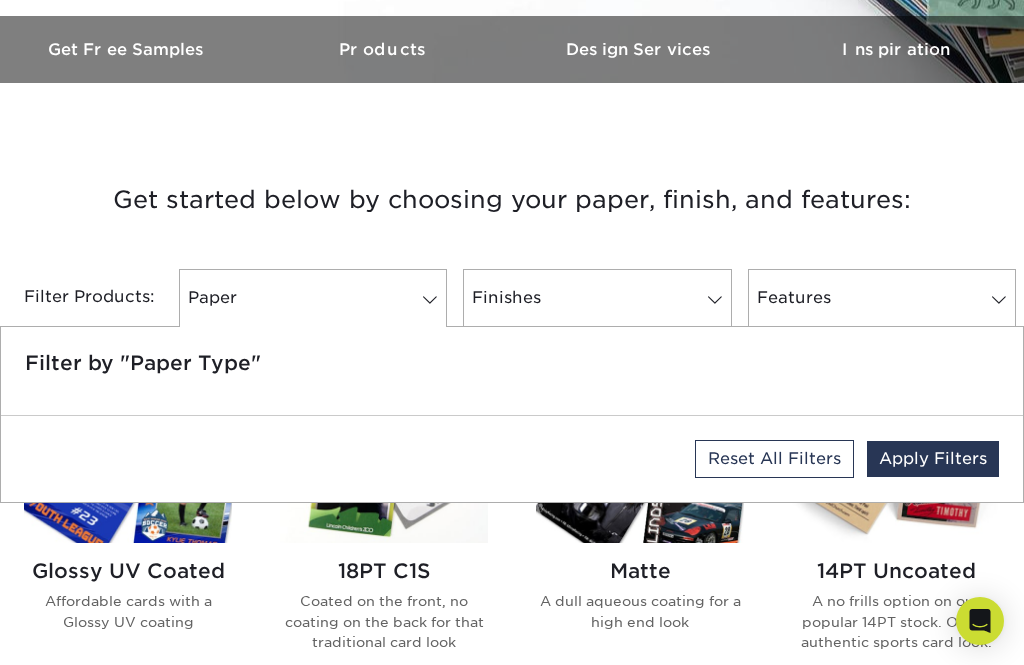 click on "Apply Filters" at bounding box center (933, 459) 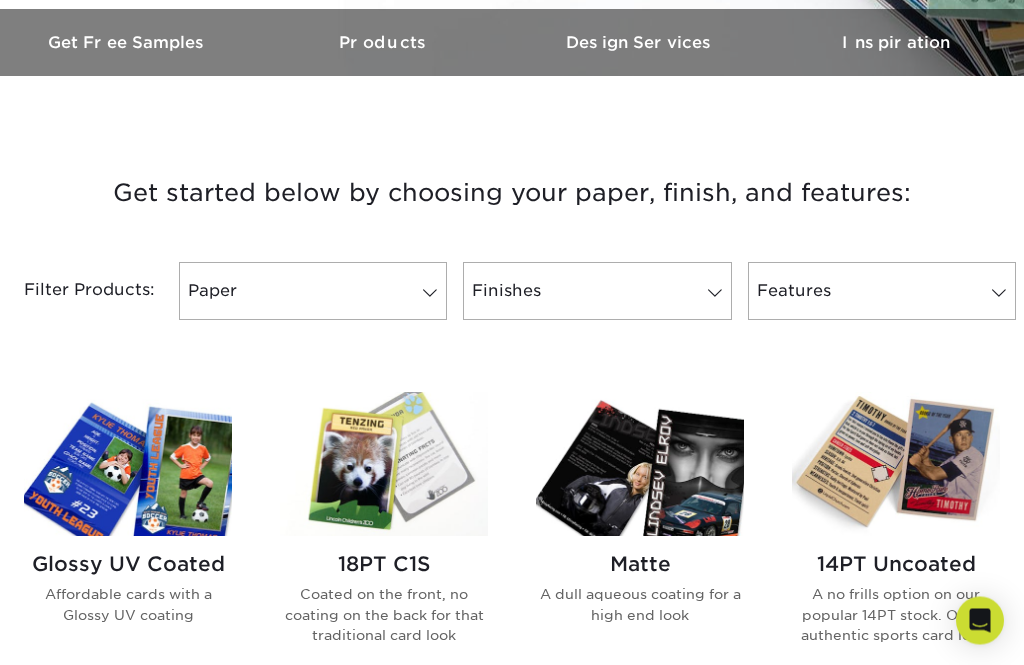 click at bounding box center [715, 294] 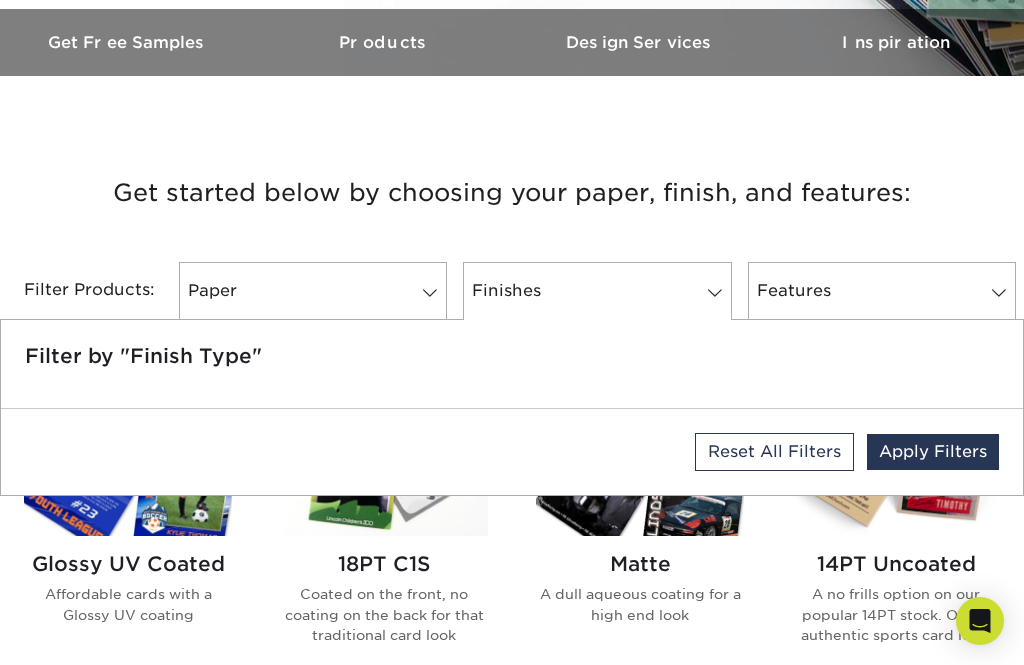click on "Apply Filters" at bounding box center (933, 452) 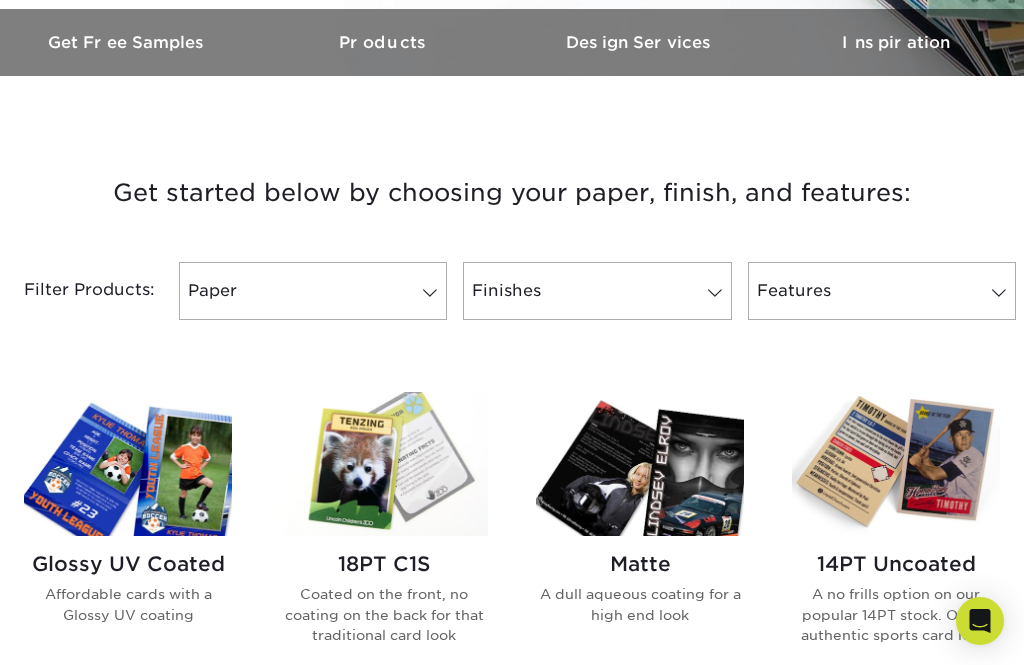 click at bounding box center (999, 293) 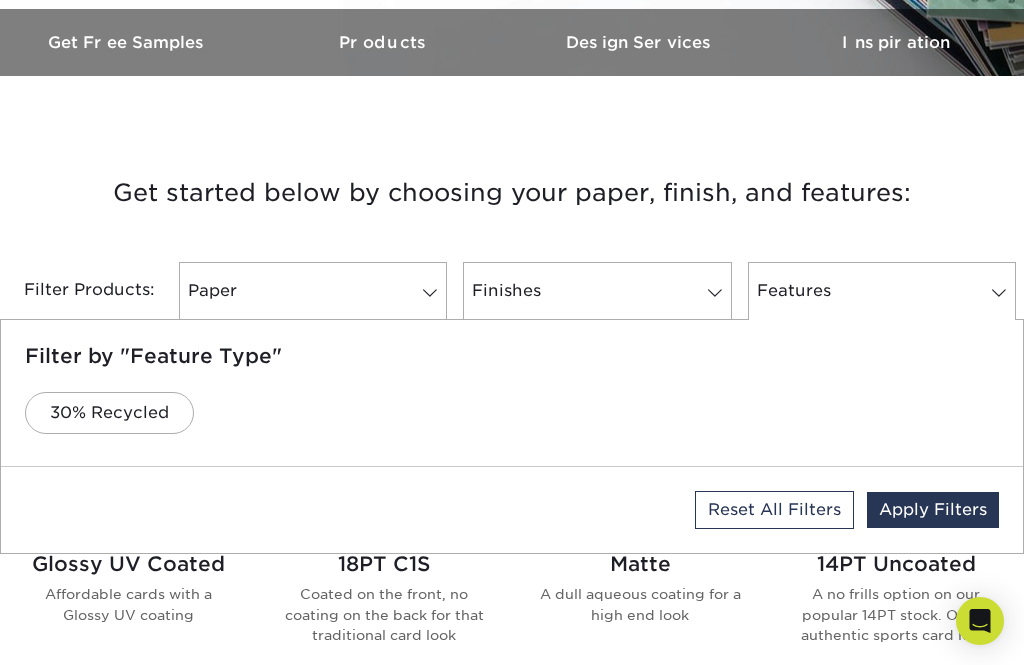 click on "Apply Filters" at bounding box center [933, 510] 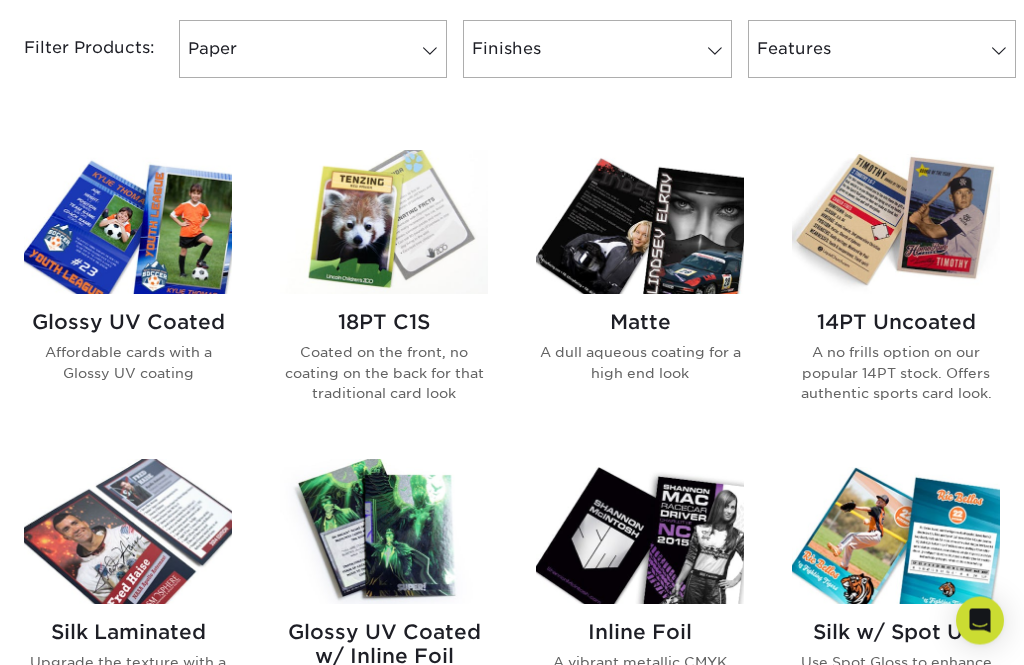 scroll, scrollTop: 861, scrollLeft: 0, axis: vertical 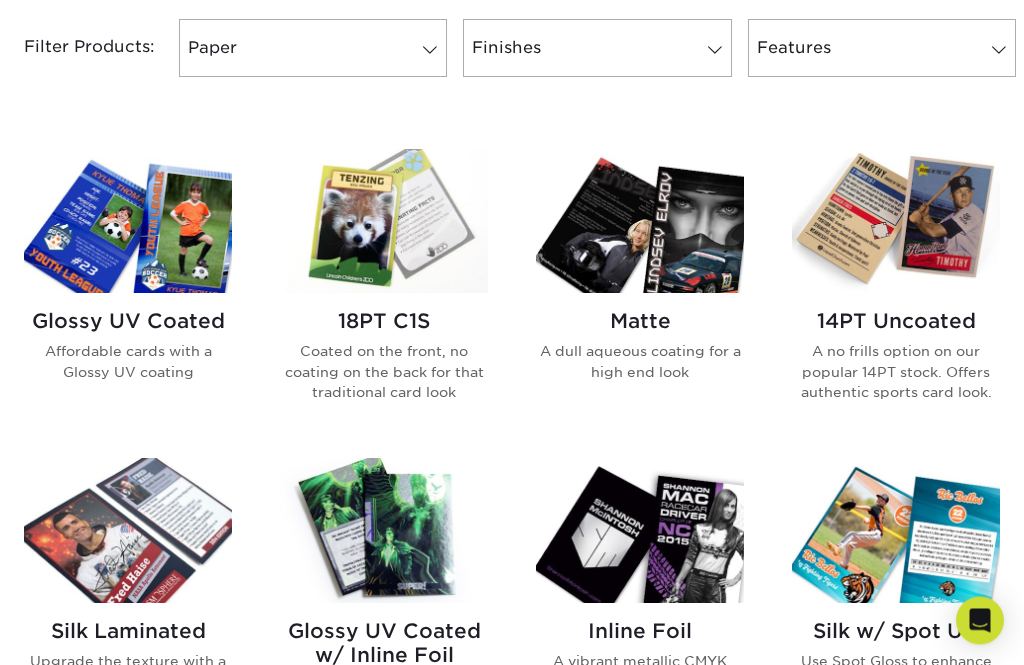 click on "Coated on the front, no coating on the back for that traditional card look" at bounding box center (384, 372) 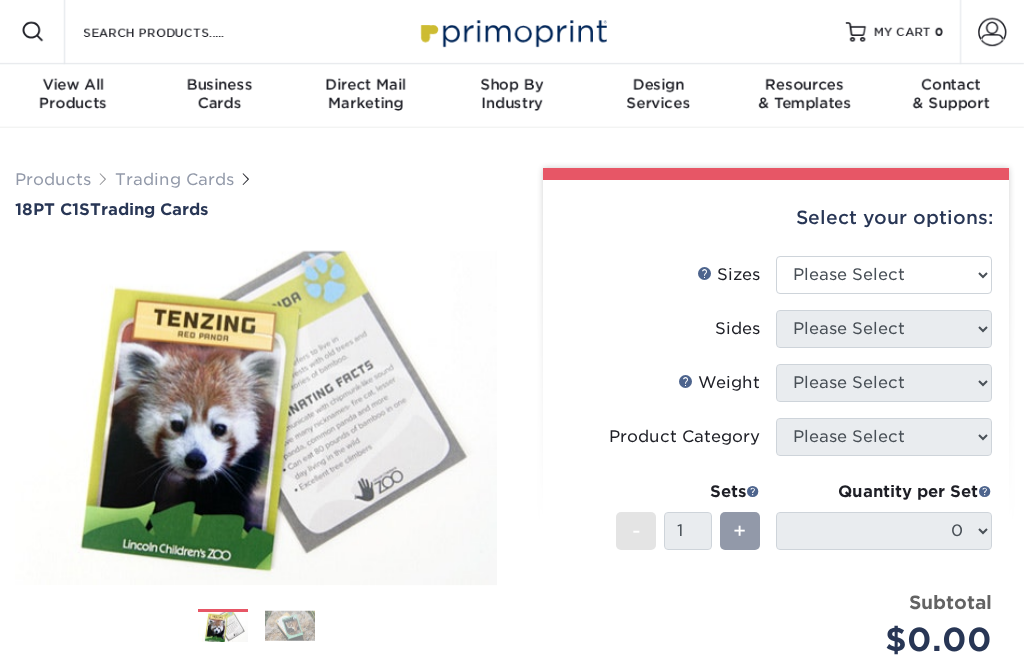 scroll, scrollTop: 0, scrollLeft: 0, axis: both 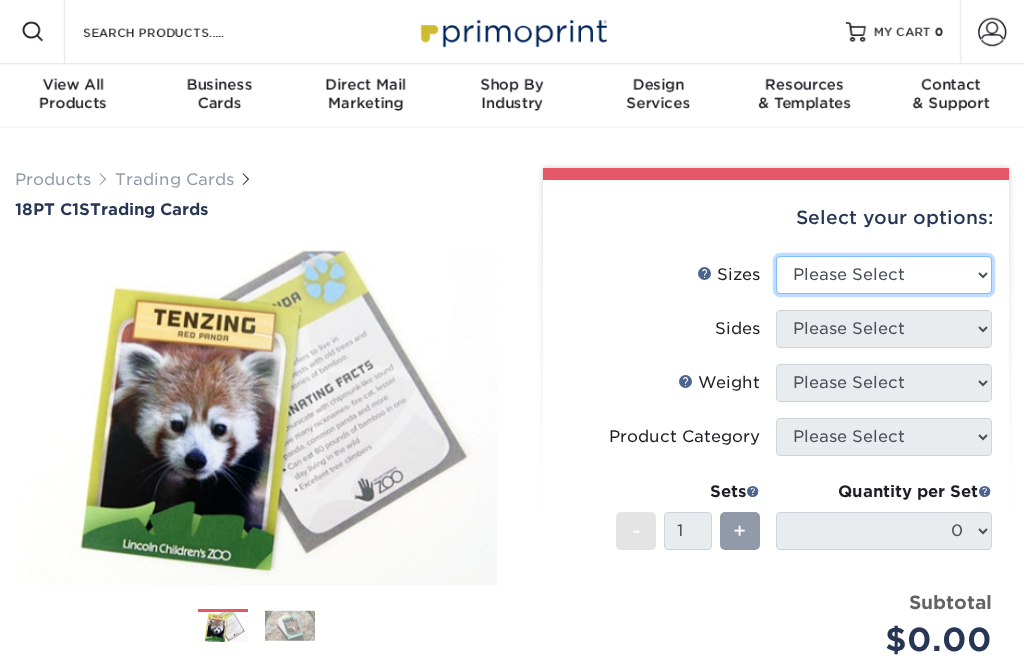 click on "Please Select
2.5" x 3.5"" at bounding box center [884, 275] 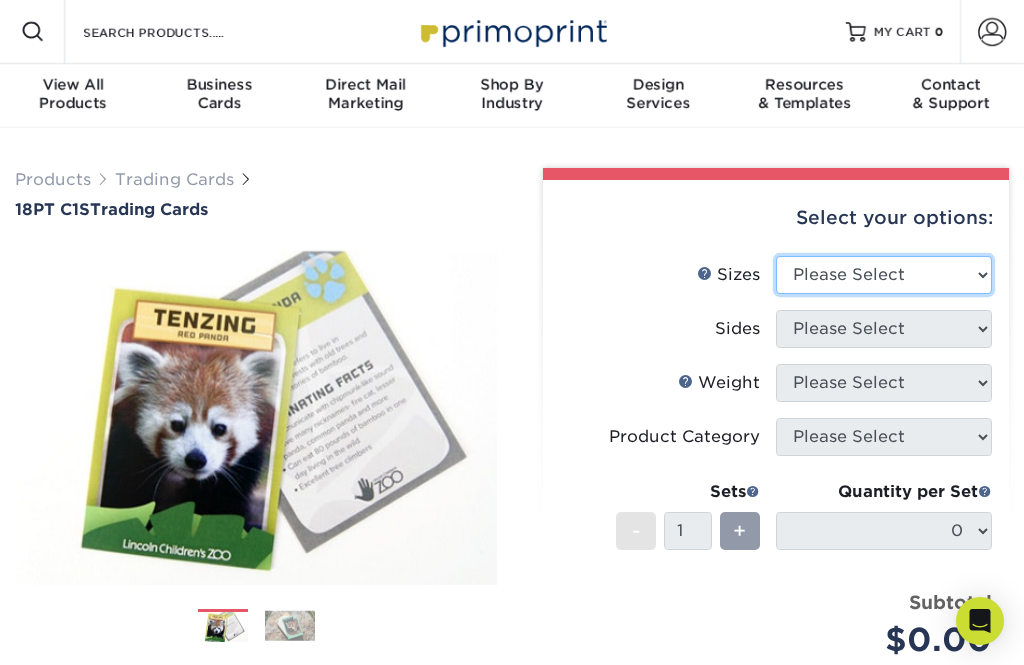 select on "2.50x3.50" 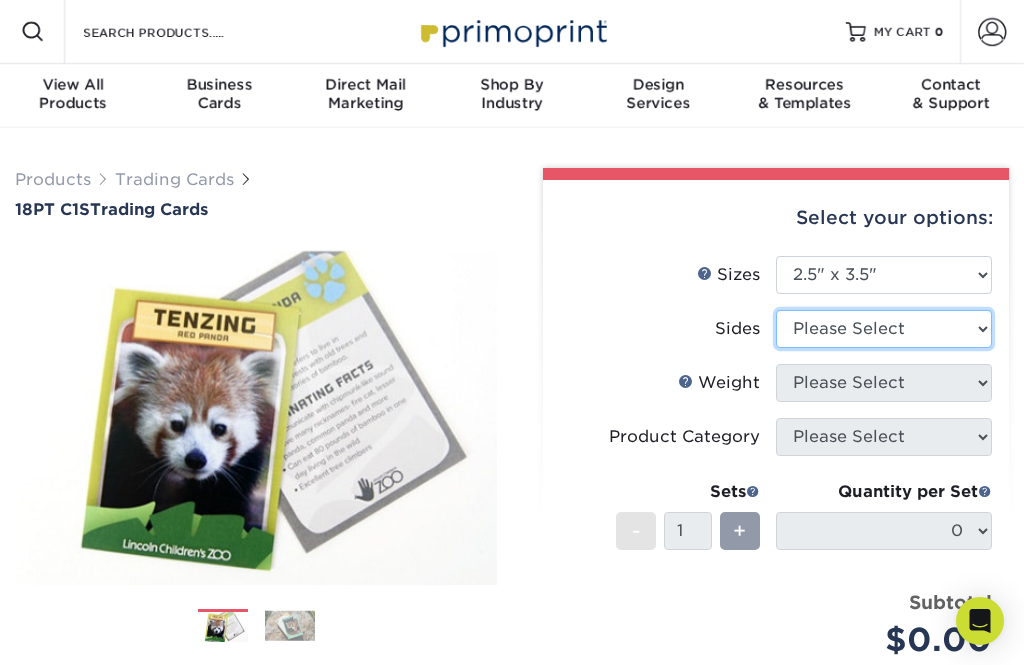 click on "Please Select Print Both Sides Print Front Only" at bounding box center (884, 329) 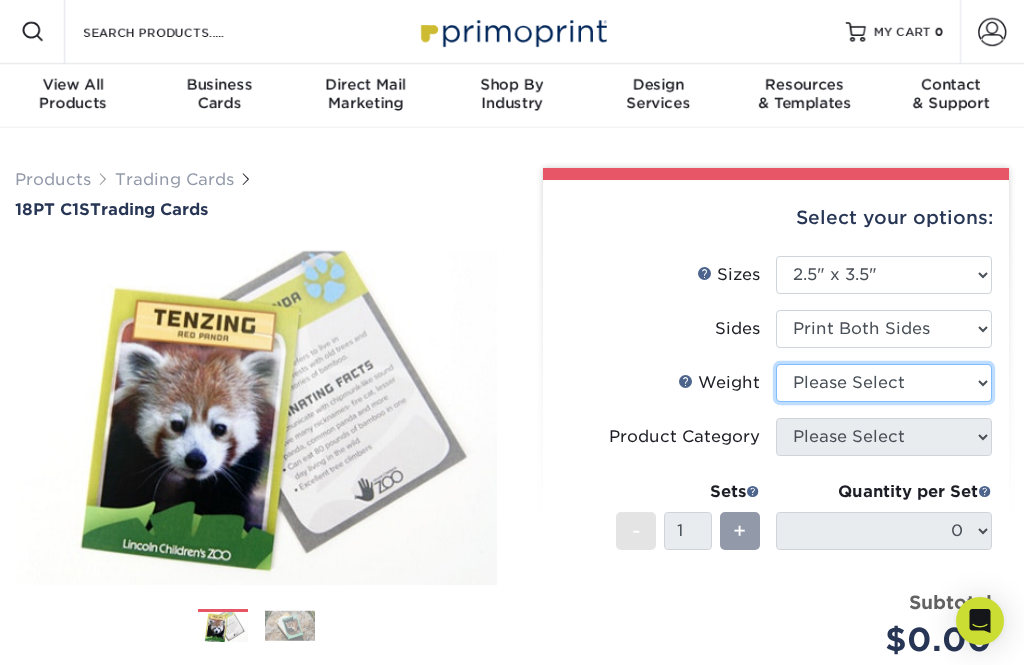 click on "Please Select 18PT C1S" at bounding box center [884, 383] 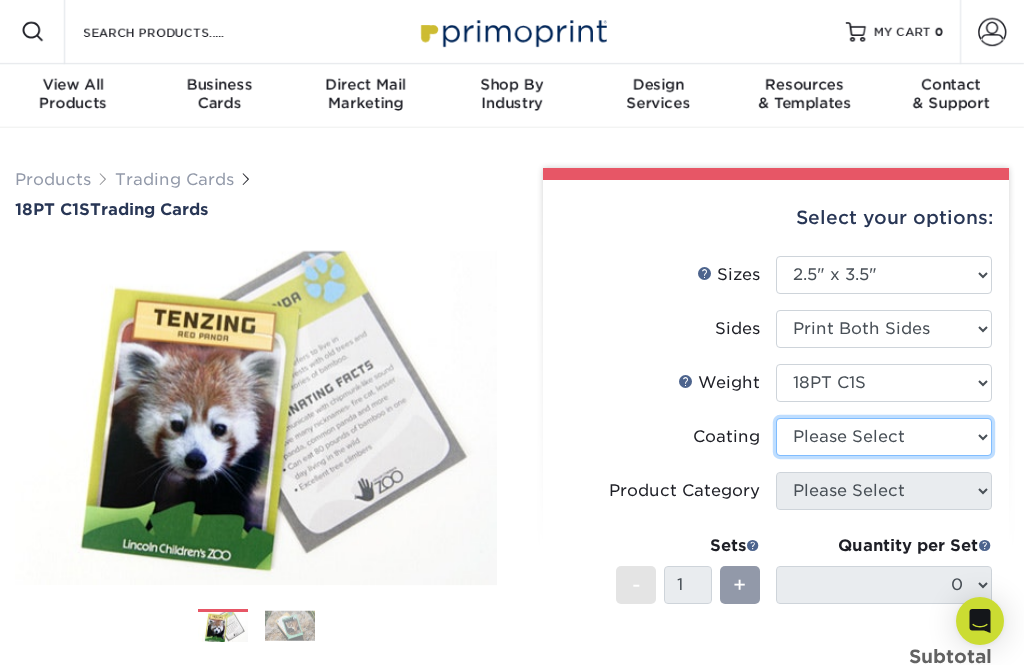 click at bounding box center [884, 437] 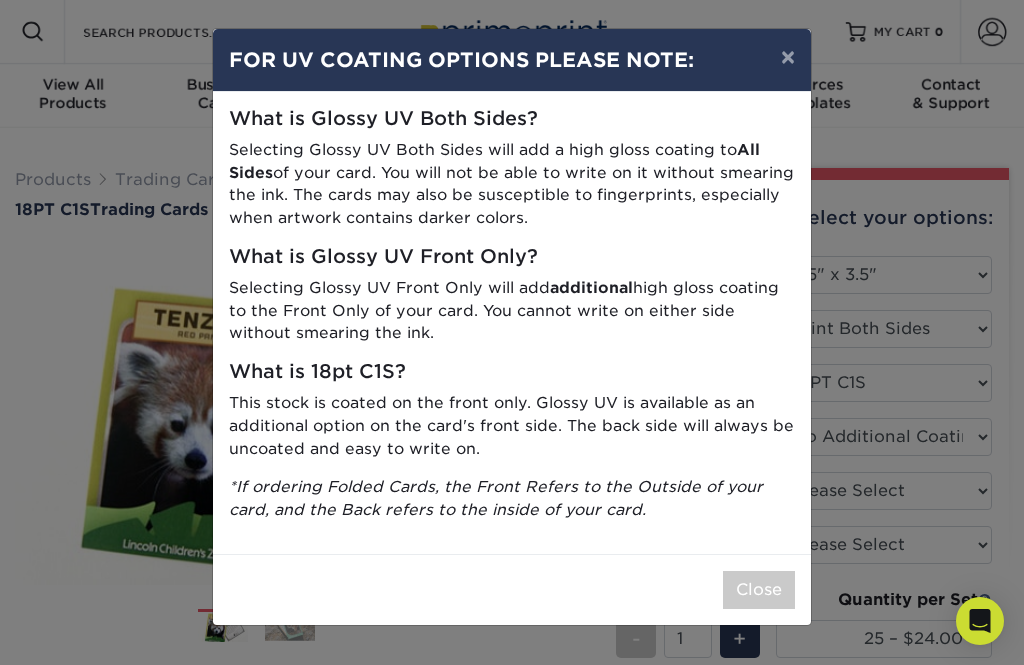 click on "×" at bounding box center (788, 57) 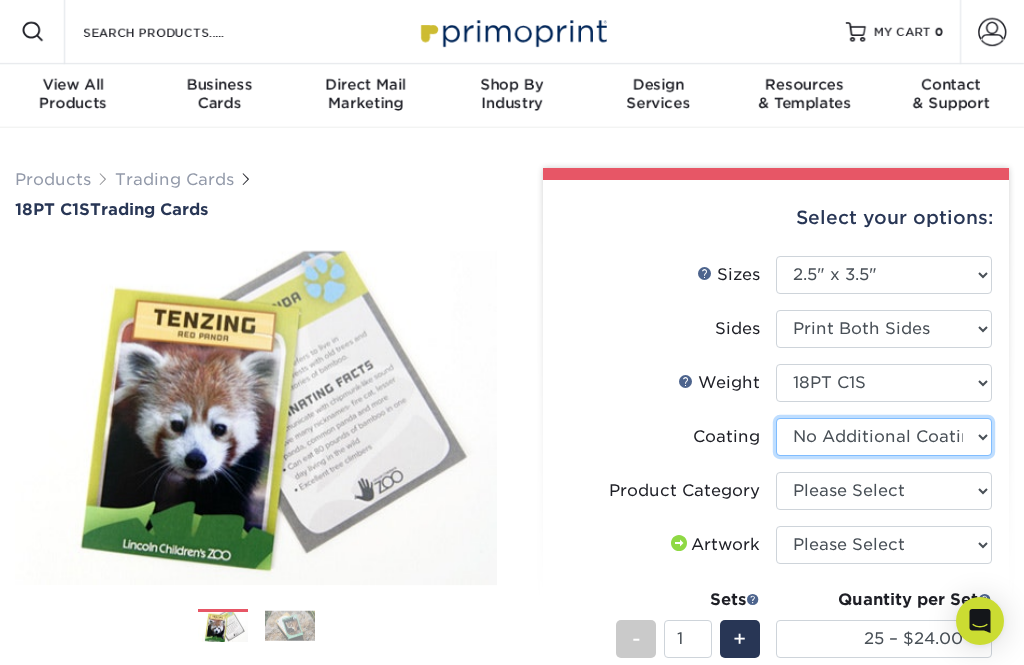 click at bounding box center [884, 437] 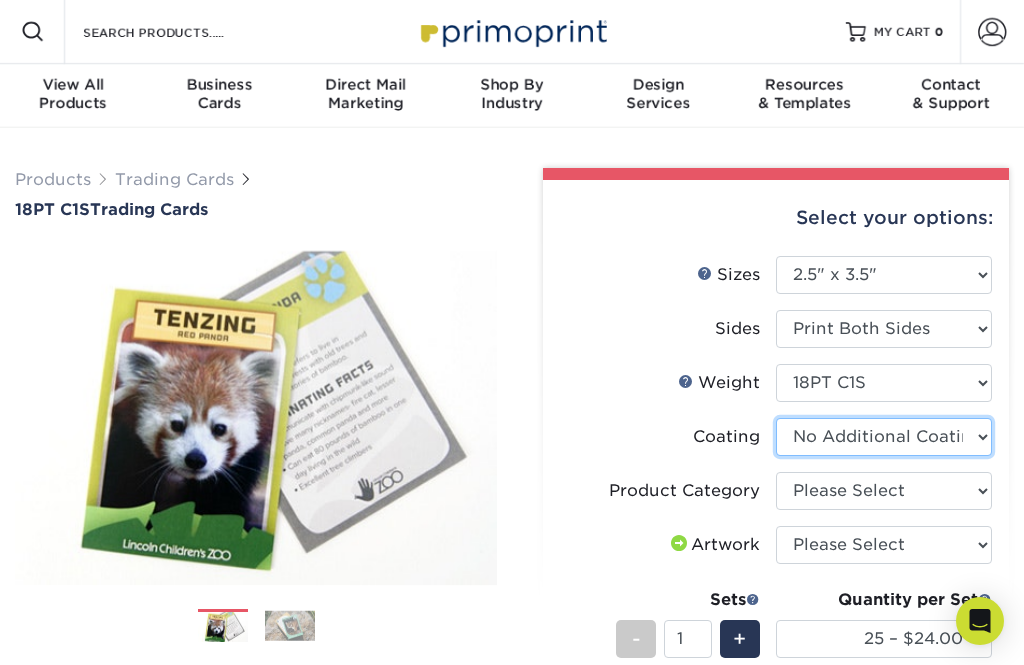 select on "1e8116af-acfc-44b1-83dc-8181aa338834" 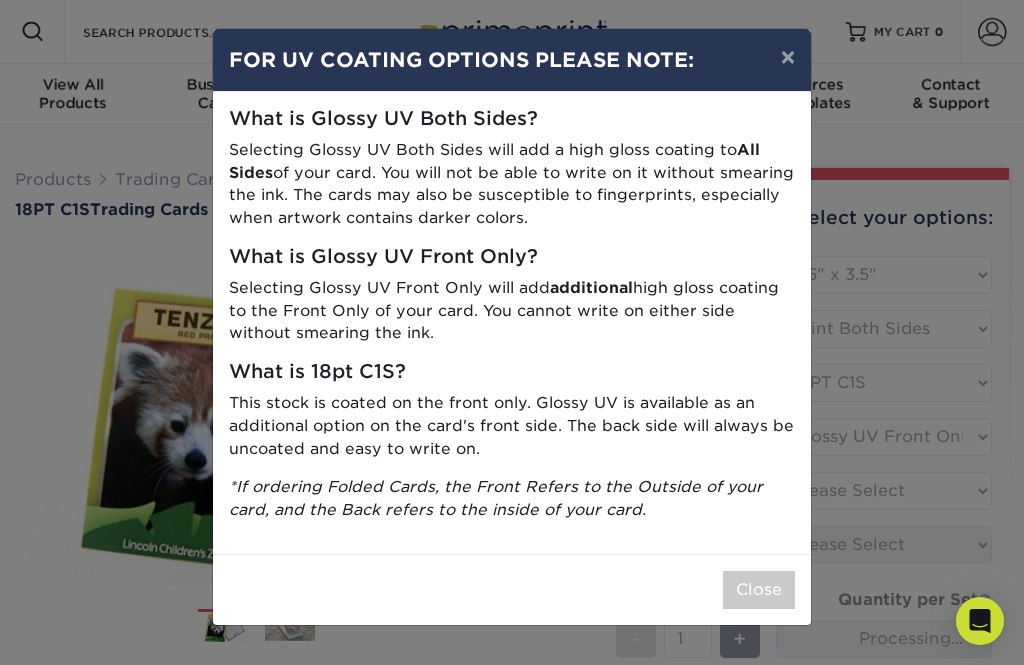 click on "Close" at bounding box center (759, 590) 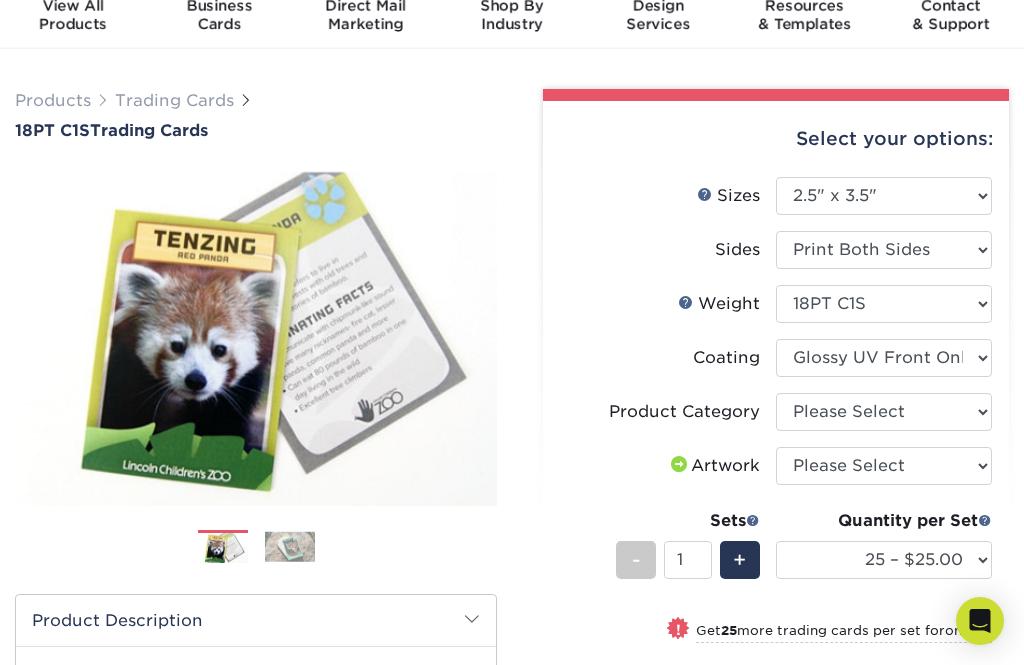 scroll, scrollTop: 78, scrollLeft: 0, axis: vertical 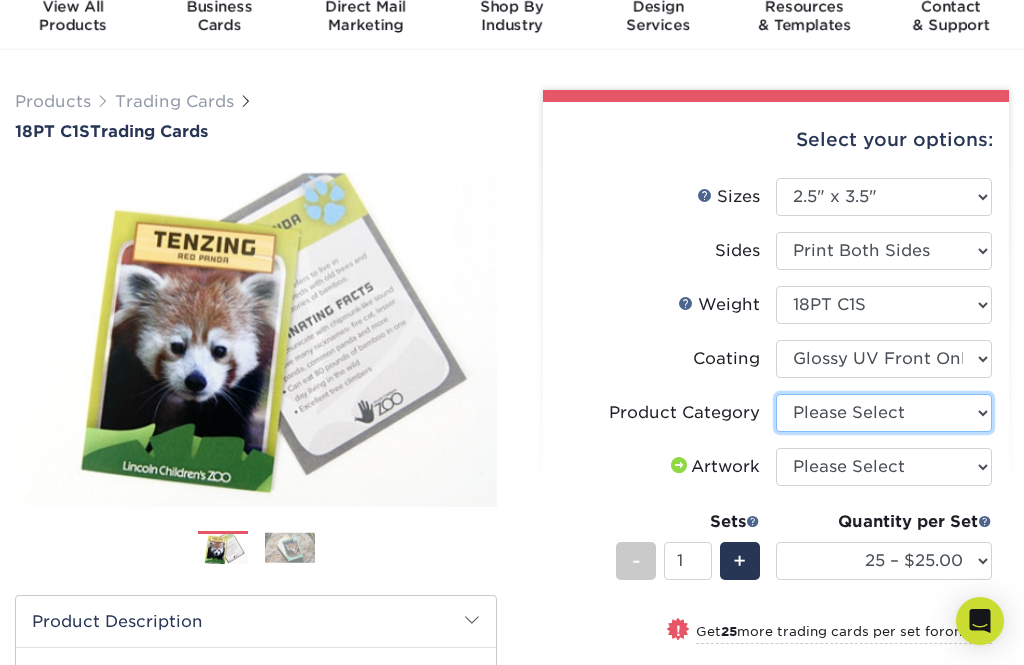click on "Please Select Trading Cards" at bounding box center (884, 413) 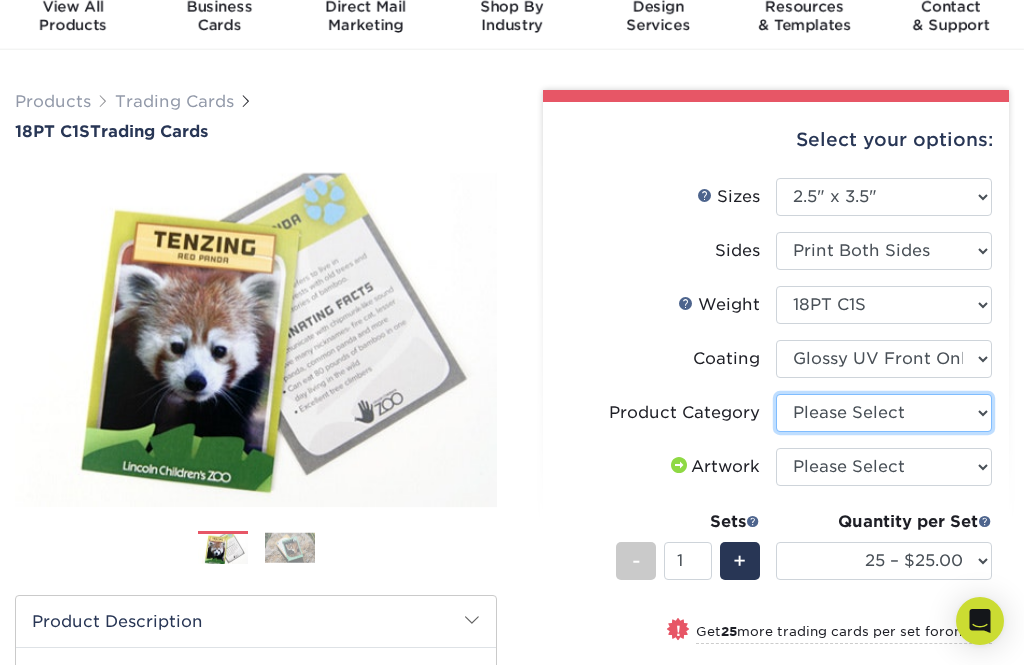 select on "c2f9bce9-36c2-409d-b101-c29d9d031e18" 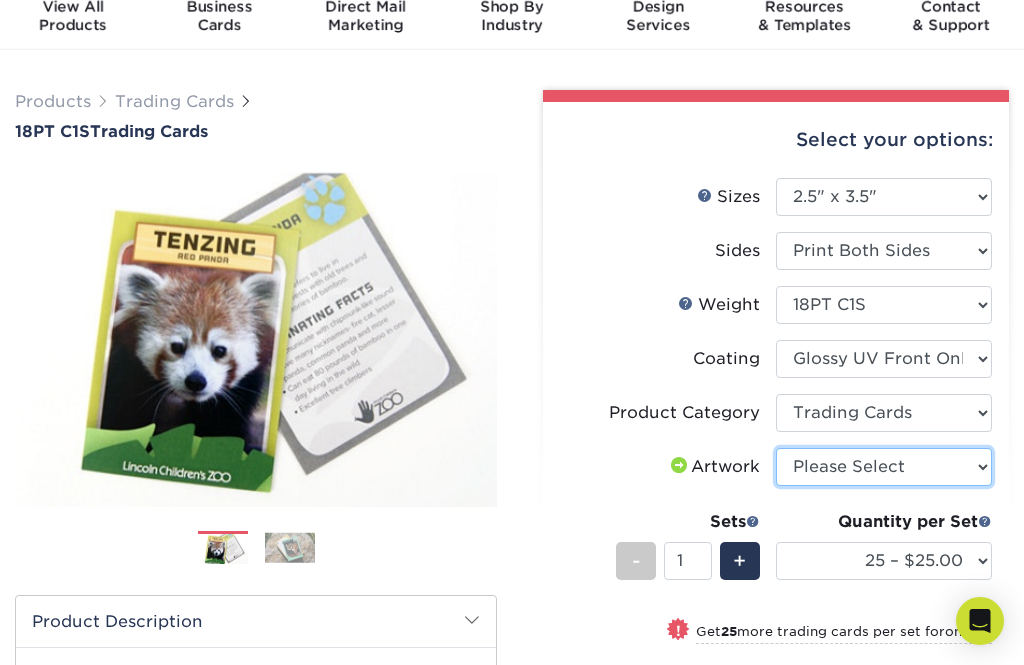 click on "Please Select I will upload files I need a design - $100" at bounding box center (884, 467) 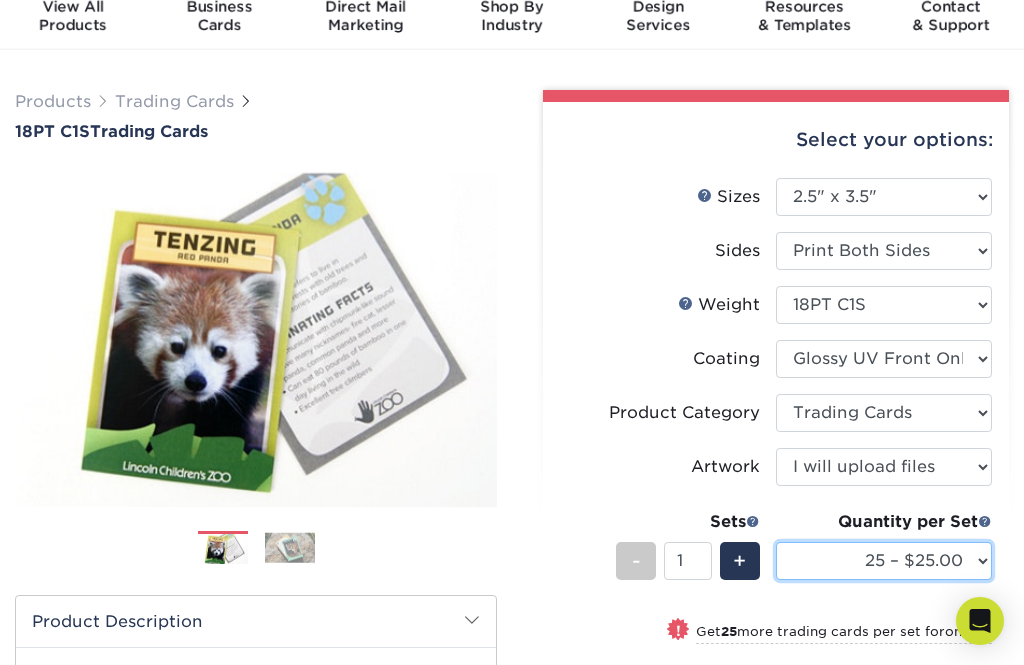click on "25 – $25.00 50 – $29.00 75 – $37.00 100 – $41.00 250 – $48.00 500 – $58.00 1000 – $78.00 2500 – $155.00 5000 – $212.00 10000 – $413.00 15000 – $611.00 20000 – $813.00 25000 – $994.00" at bounding box center (884, 561) 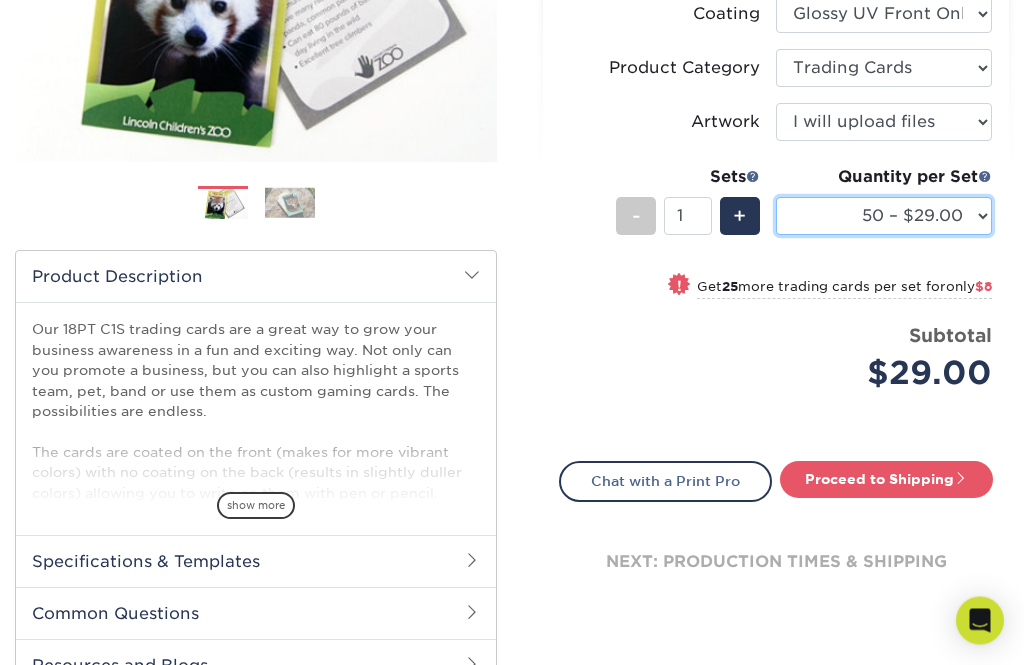 scroll, scrollTop: 423, scrollLeft: 0, axis: vertical 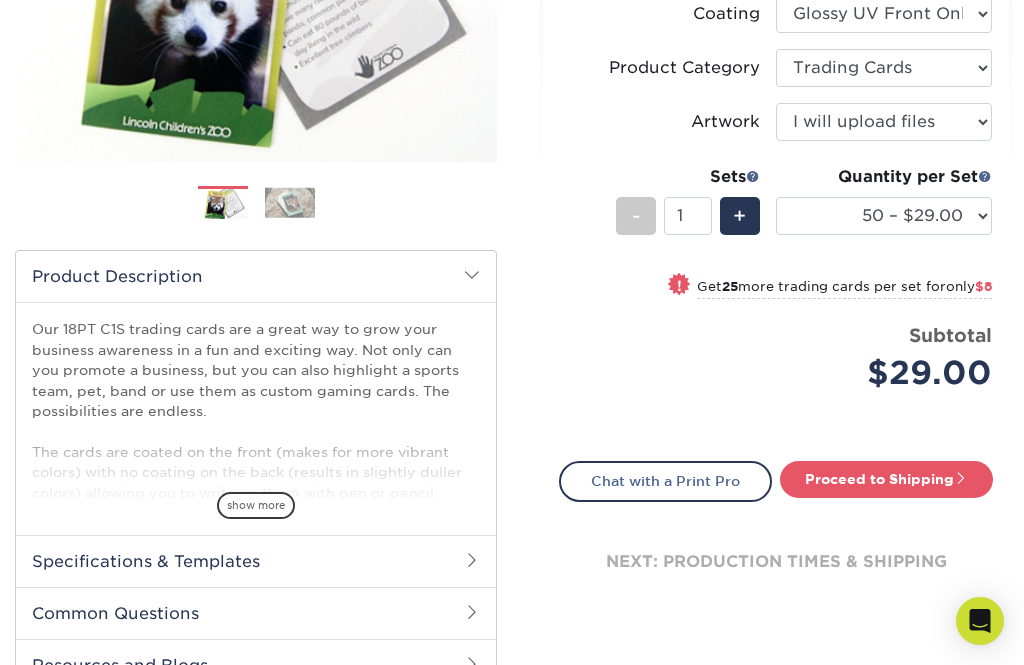 click on "Chat with a Print Pro" at bounding box center [665, 481] 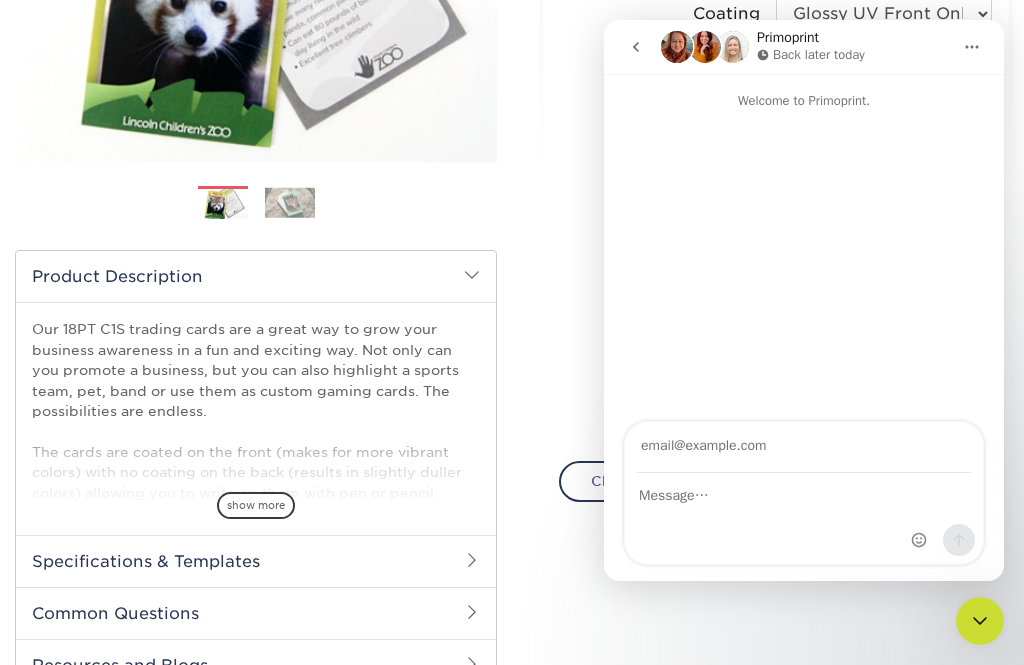 scroll, scrollTop: 0, scrollLeft: 0, axis: both 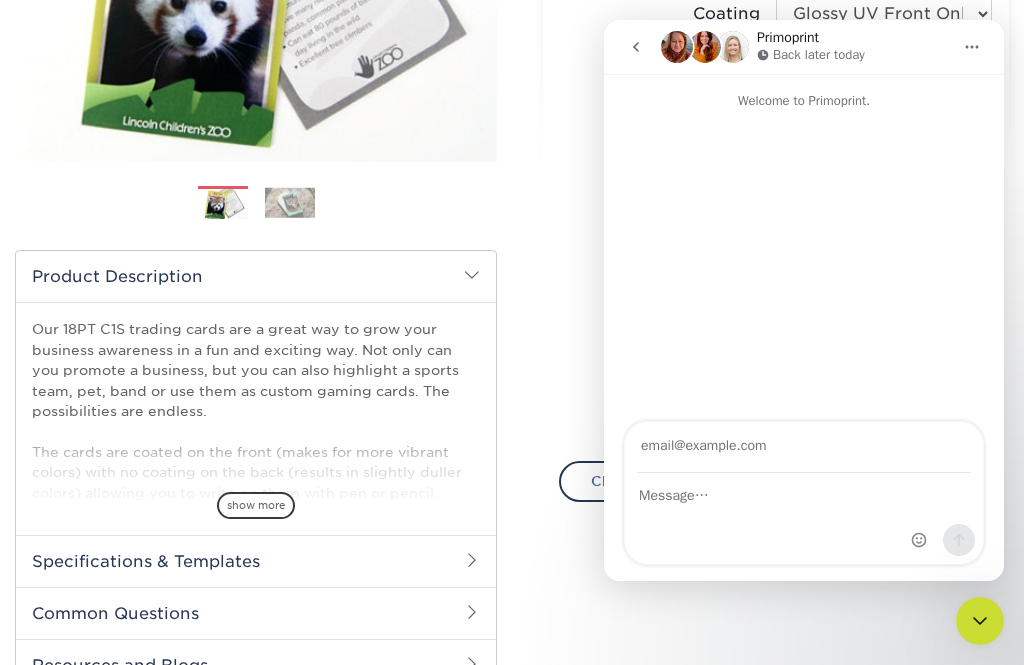 click at bounding box center (636, 47) 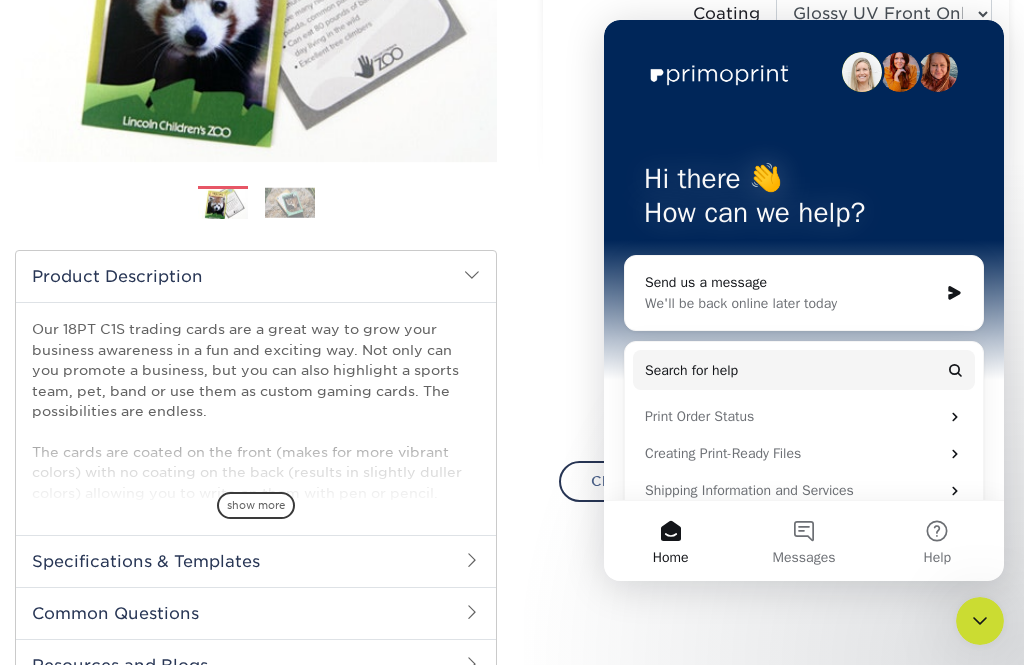 click on "Artwork" at bounding box center [668, 122] 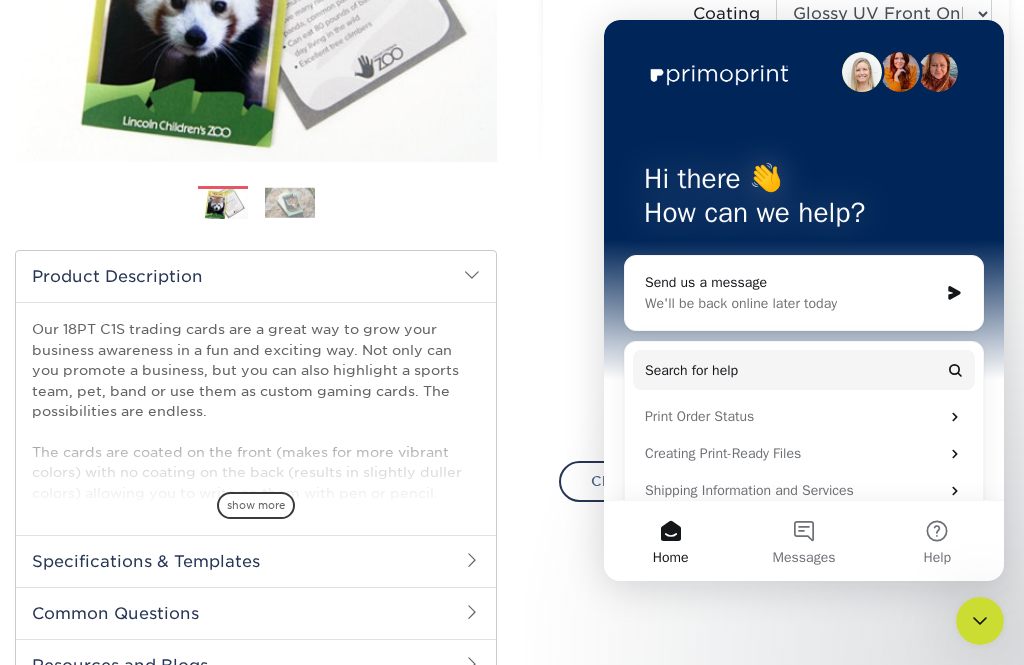 scroll, scrollTop: 0, scrollLeft: 0, axis: both 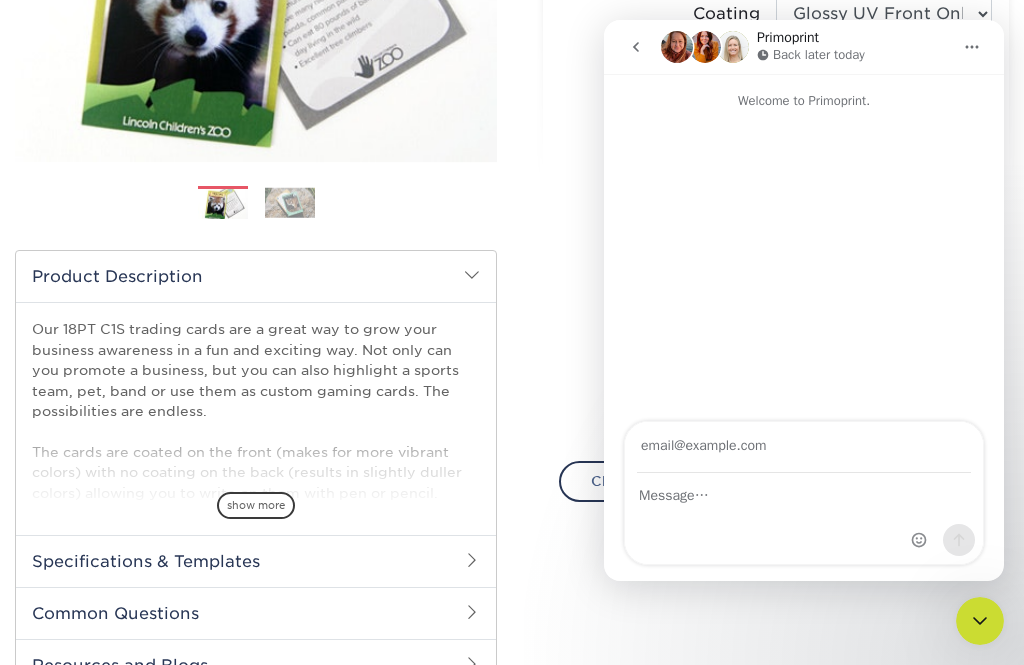 click on "Chat with a Print Pro" at bounding box center [665, 481] 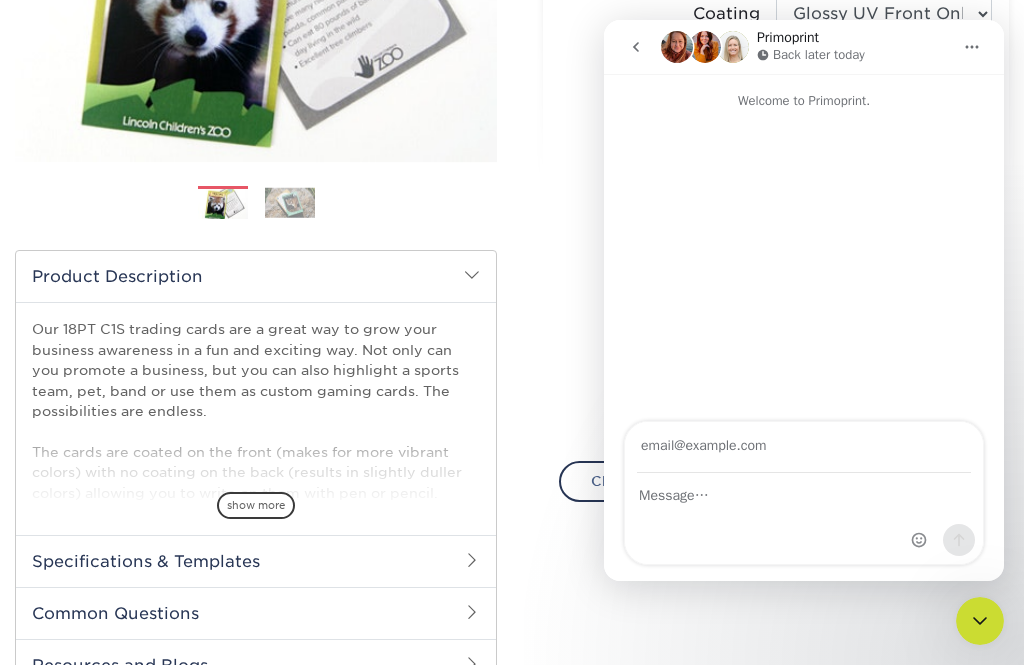 click 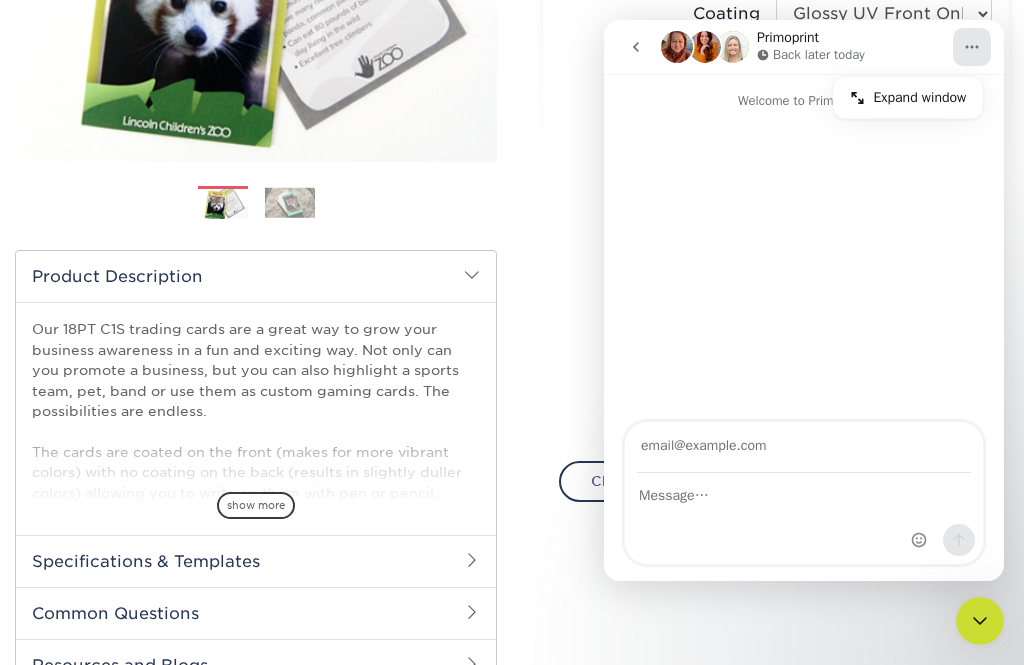 click at bounding box center (972, 47) 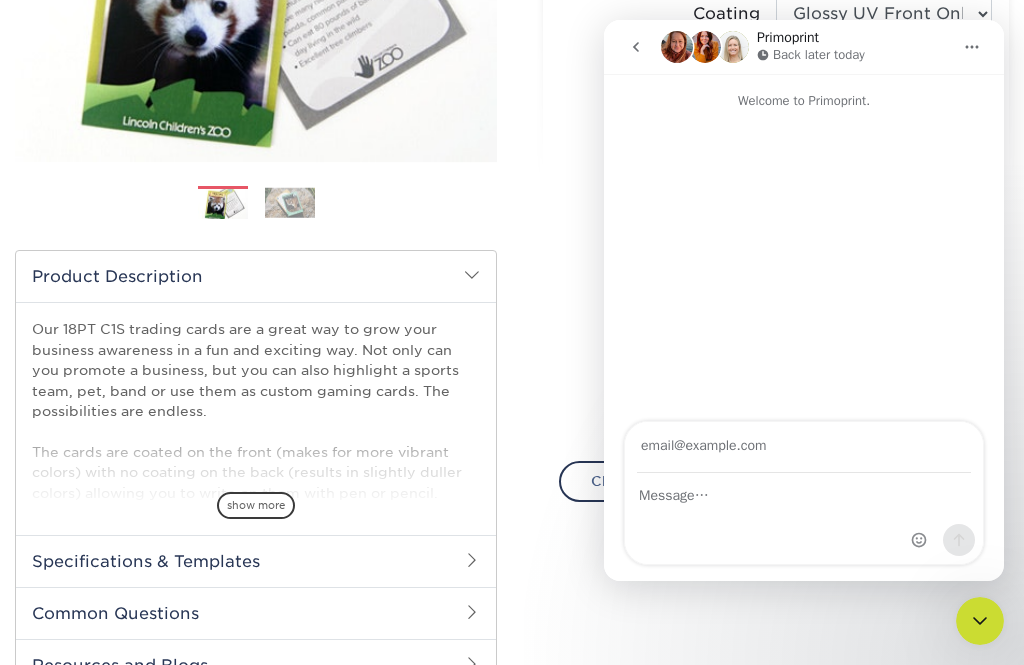 click 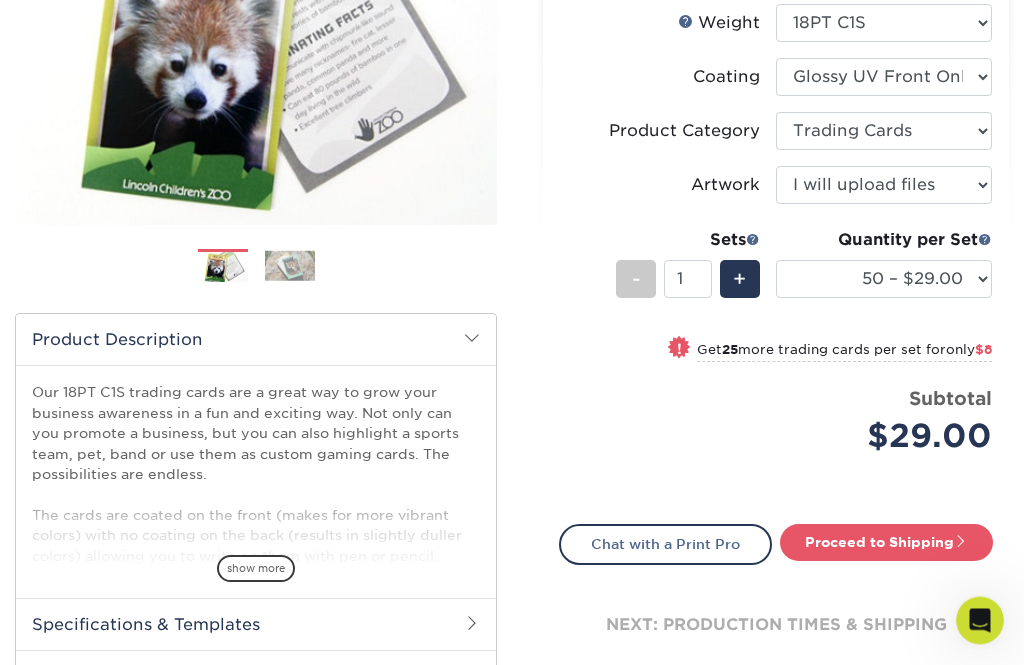 scroll, scrollTop: 0, scrollLeft: 0, axis: both 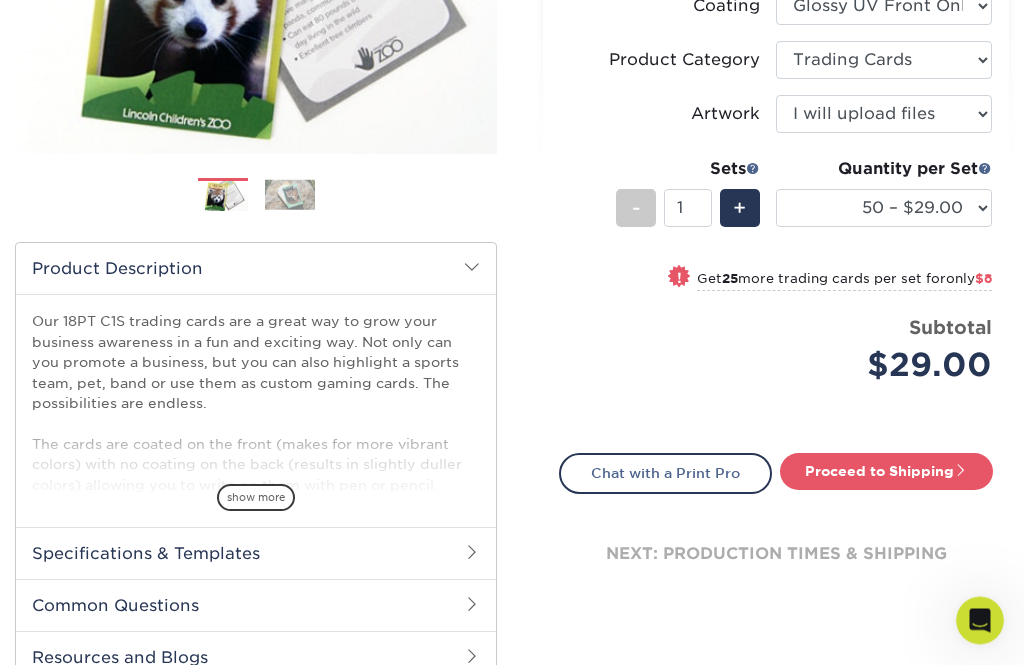 click on "Proceed to Shipping" at bounding box center (886, 472) 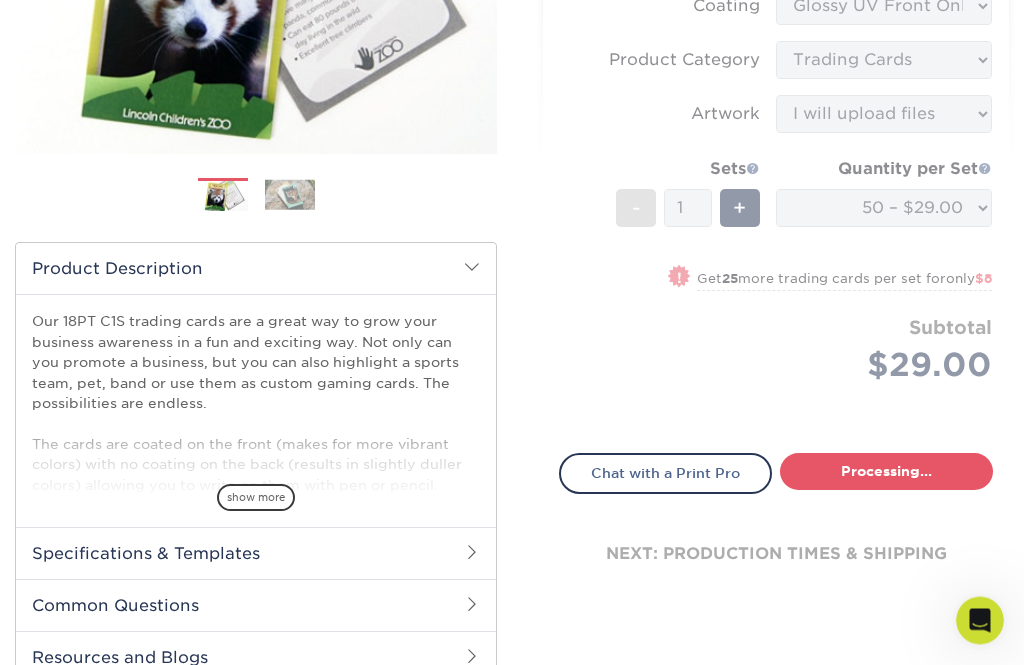 type on "Set 1" 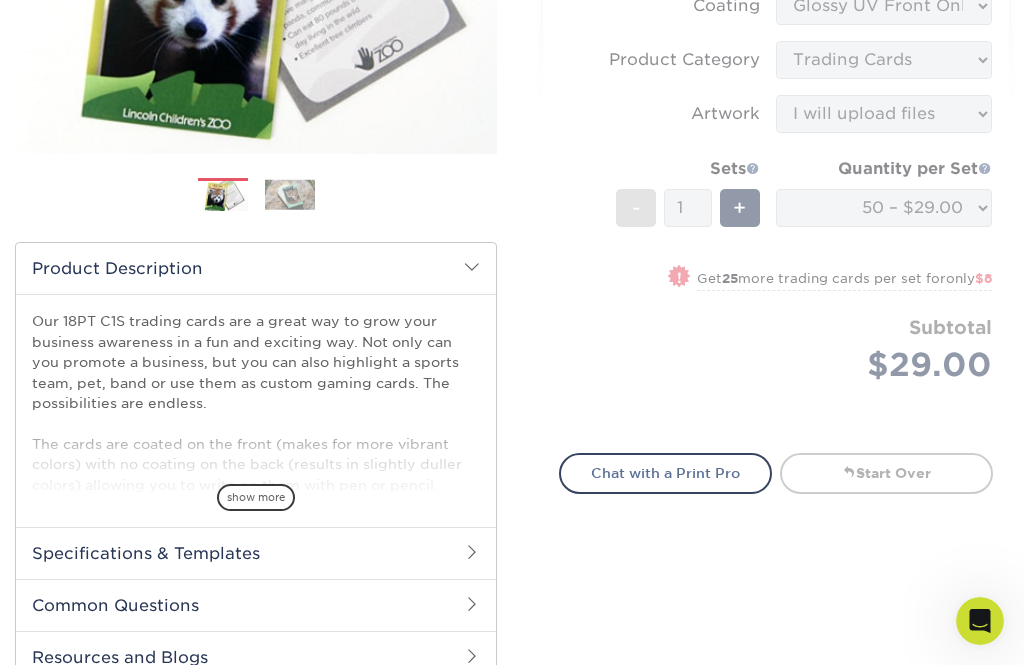 select on "43eb4afa-628e-487b-adac-7598d371c1af" 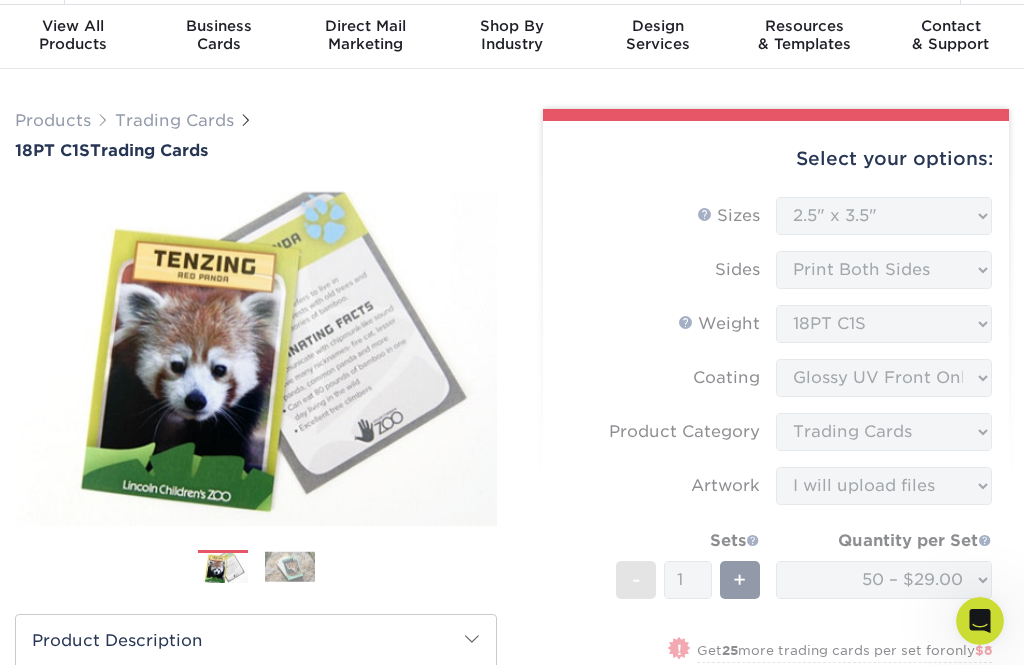 scroll, scrollTop: 0, scrollLeft: 0, axis: both 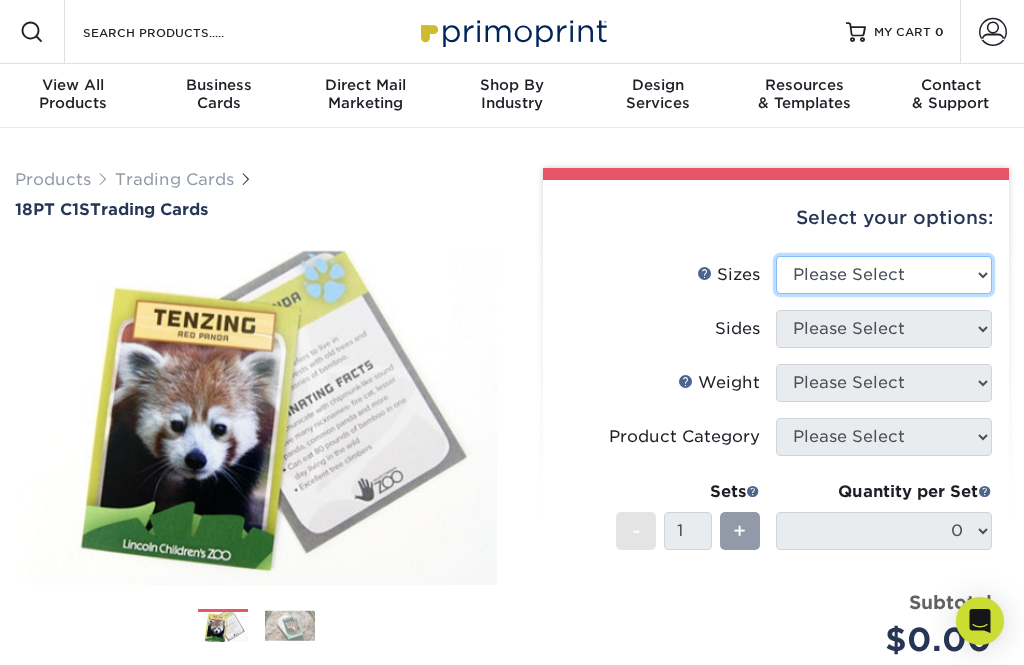 click on "Please Select
2.5" x 3.5"" at bounding box center [884, 275] 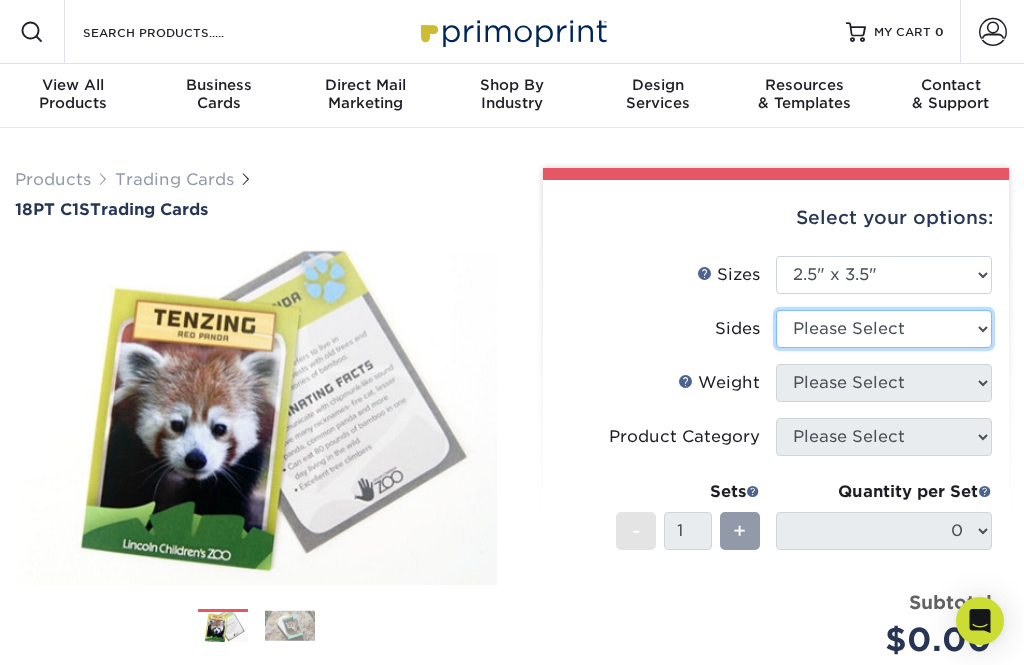 click on "Please Select Print Both Sides Print Front Only" at bounding box center (884, 329) 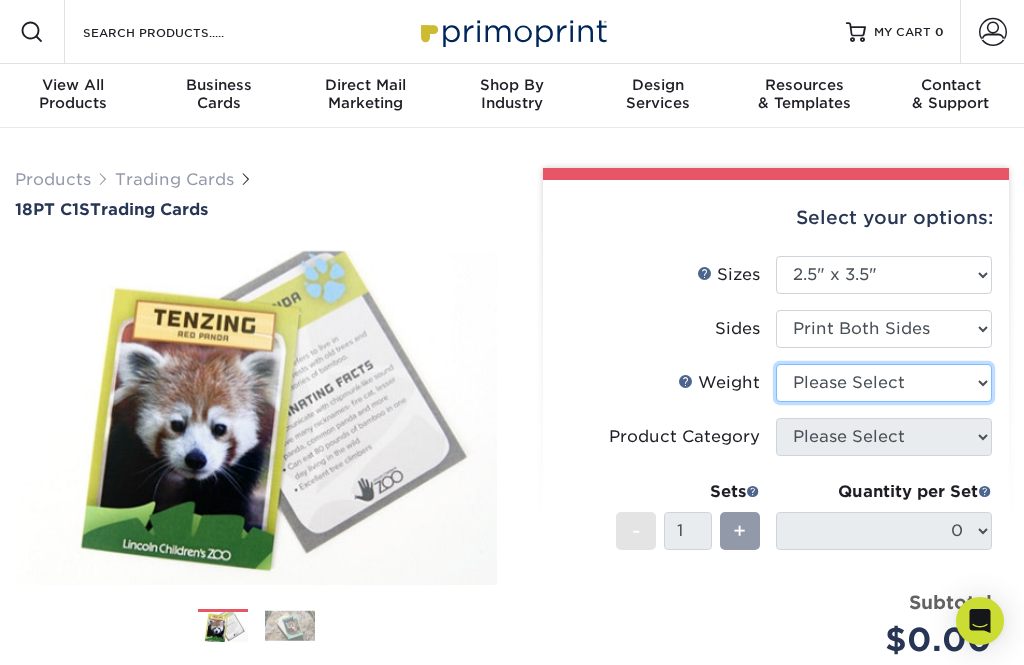 click on "Please Select 18PT C1S" at bounding box center (884, 383) 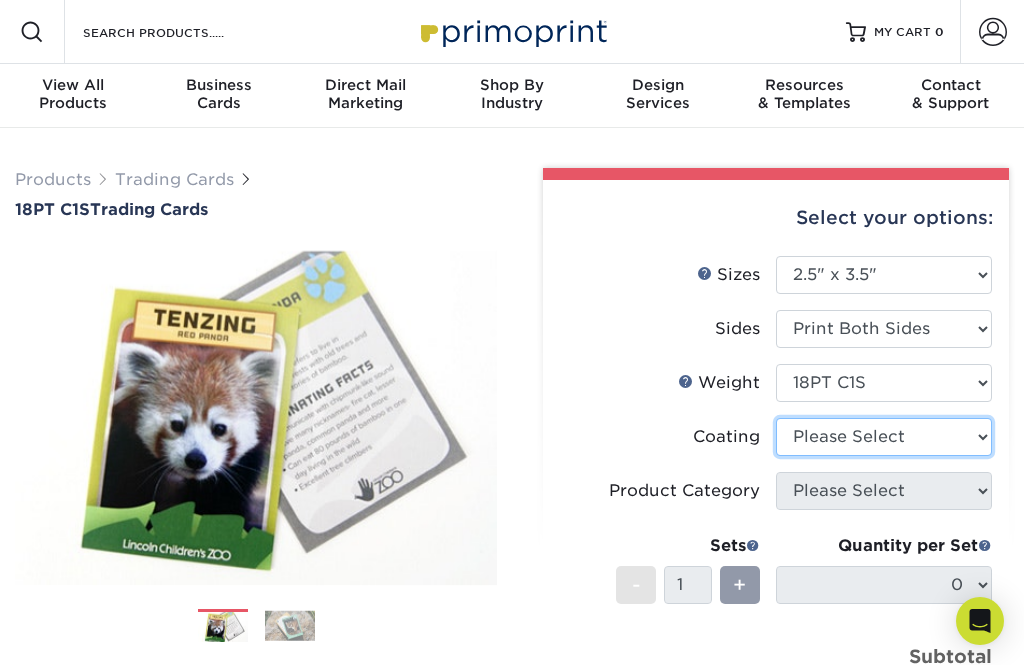 click at bounding box center (884, 437) 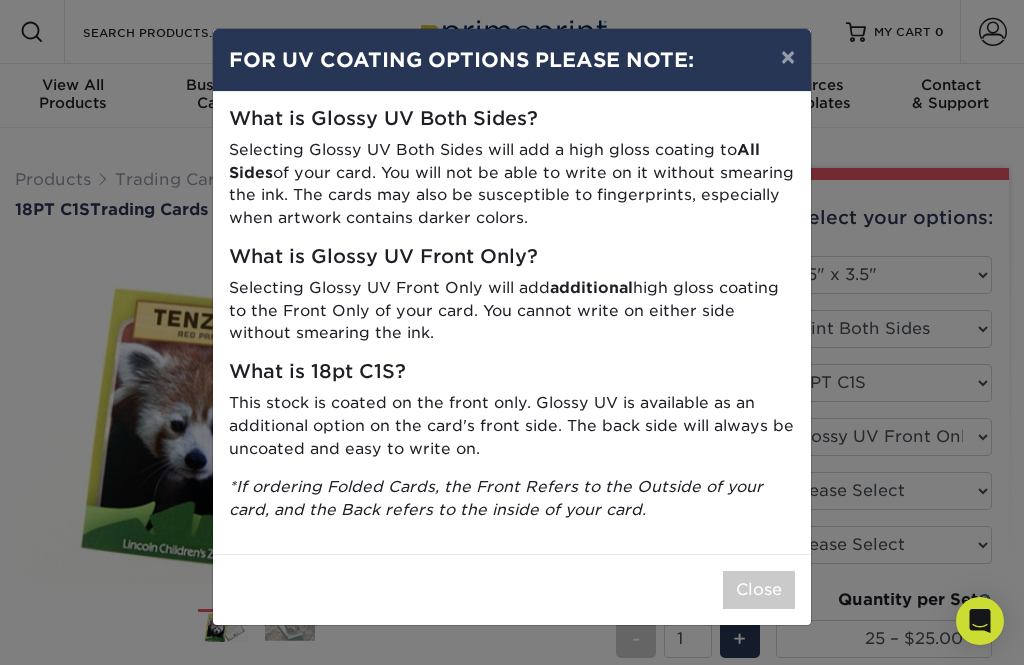 click on "Close" at bounding box center (759, 590) 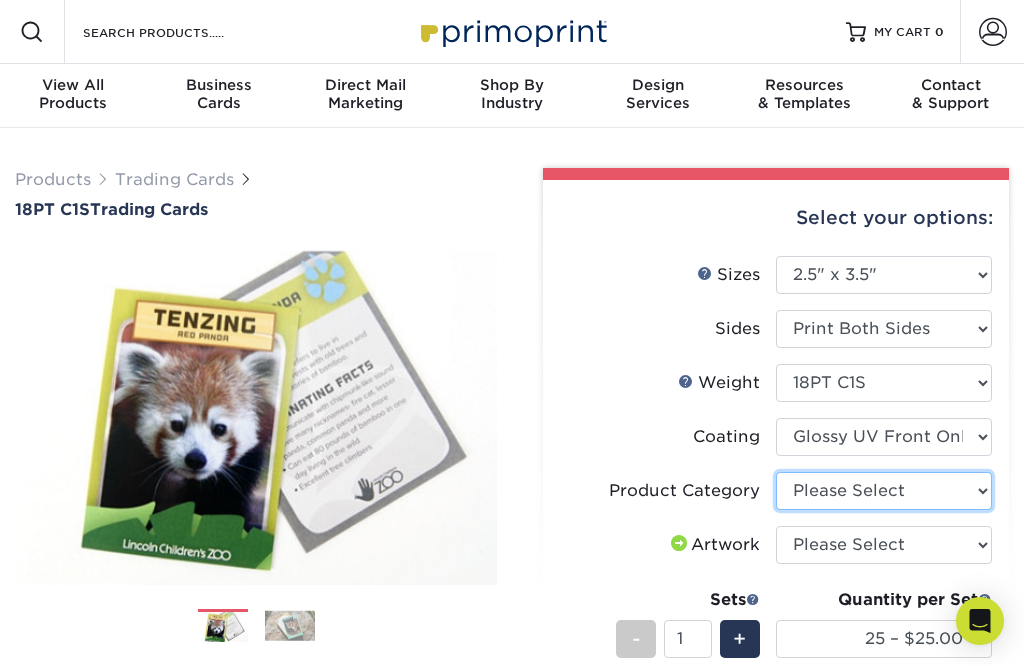 click on "Please Select Trading Cards" at bounding box center [884, 491] 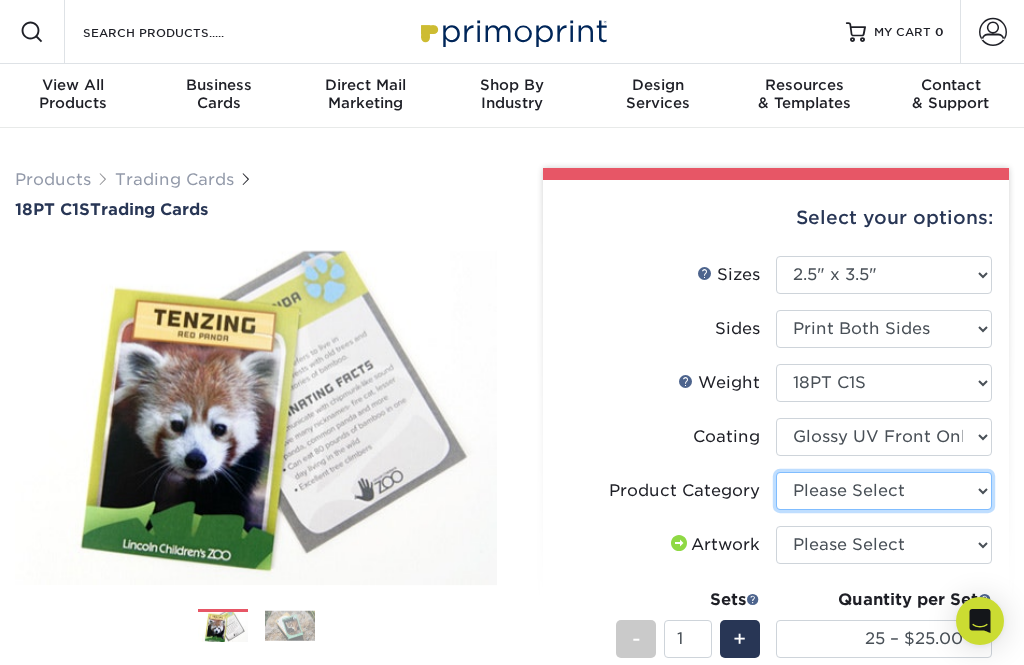 select on "c2f9bce9-36c2-409d-b101-c29d9d031e18" 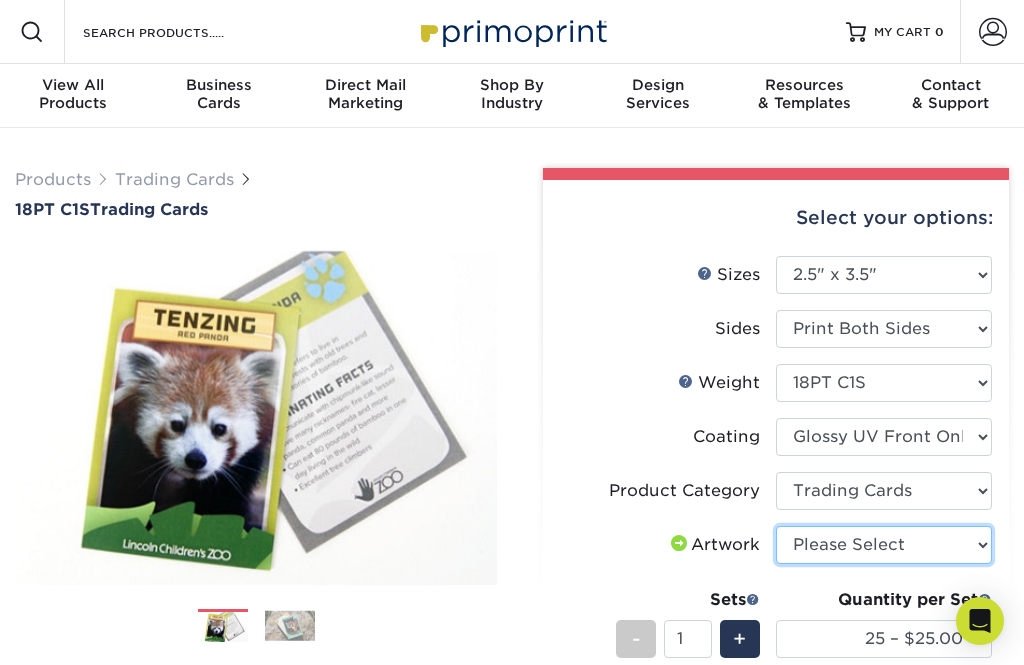 click on "Please Select I will upload files I need a design - $100" at bounding box center [884, 545] 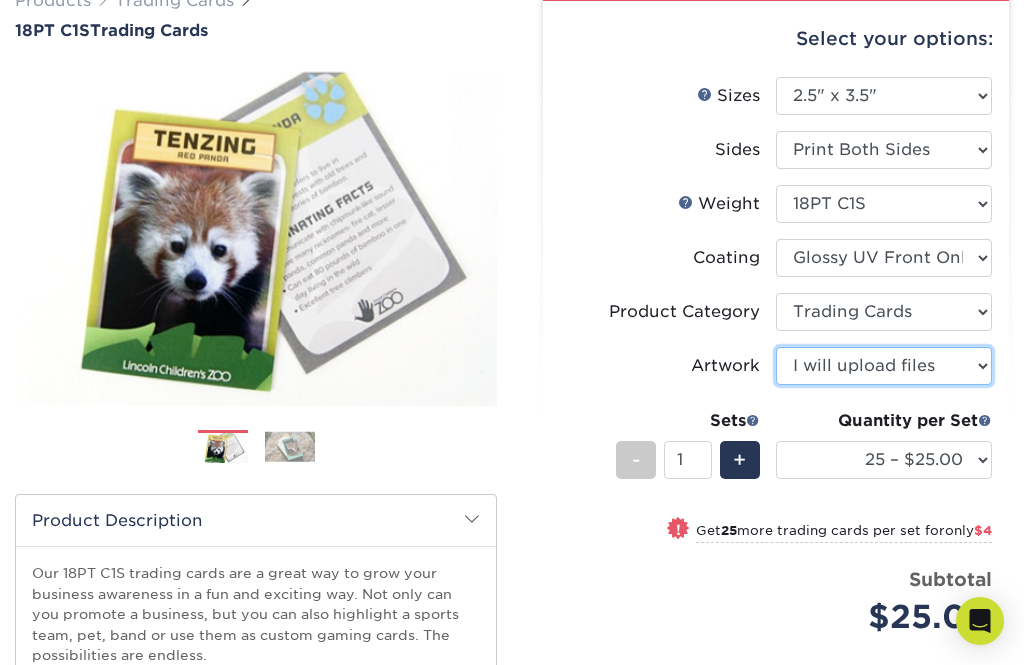scroll, scrollTop: 182, scrollLeft: 0, axis: vertical 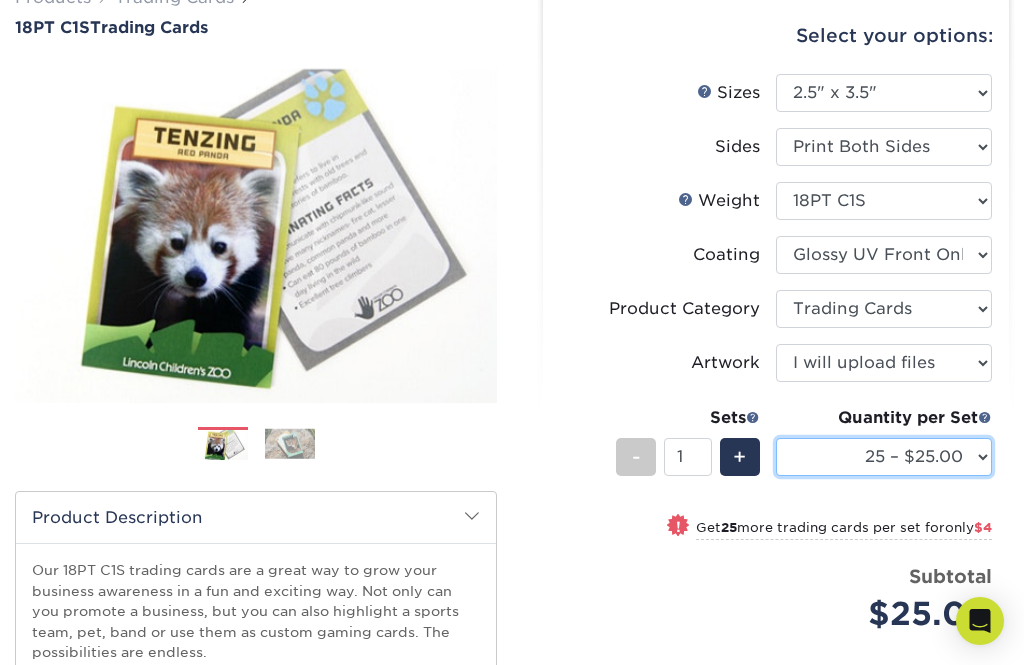 click on "25 – $25.00 50 – $29.00 75 – $37.00 100 – $41.00 250 – $48.00 500 – $58.00 1000 – $78.00 2500 – $155.00 5000 – $212.00 10000 – $413.00 15000 – $611.00 20000 – $813.00 25000 – $994.00" at bounding box center [884, 457] 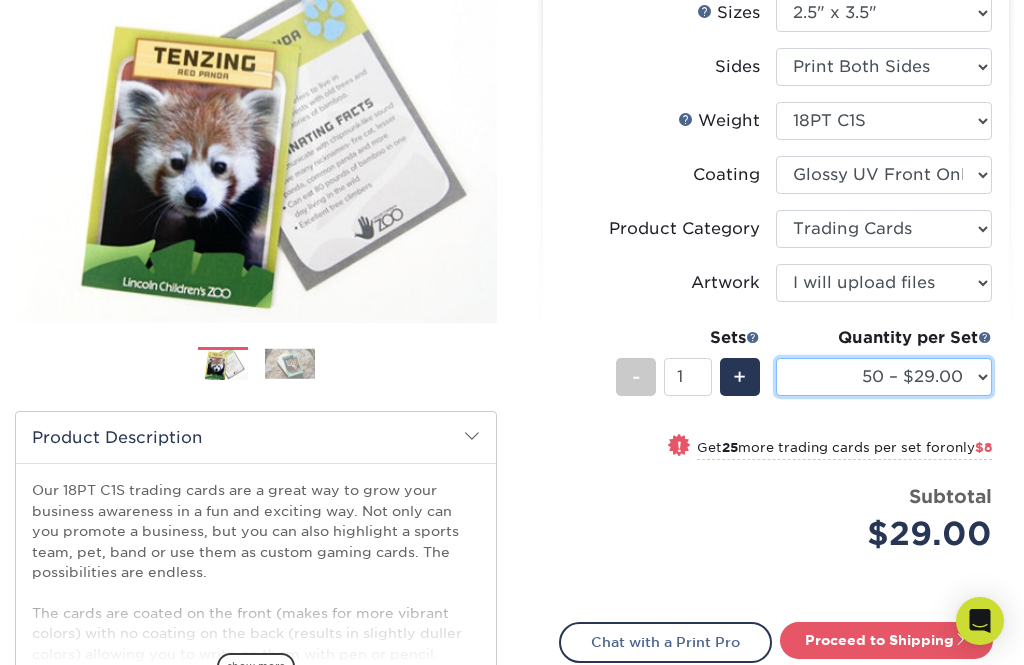 scroll, scrollTop: 264, scrollLeft: 0, axis: vertical 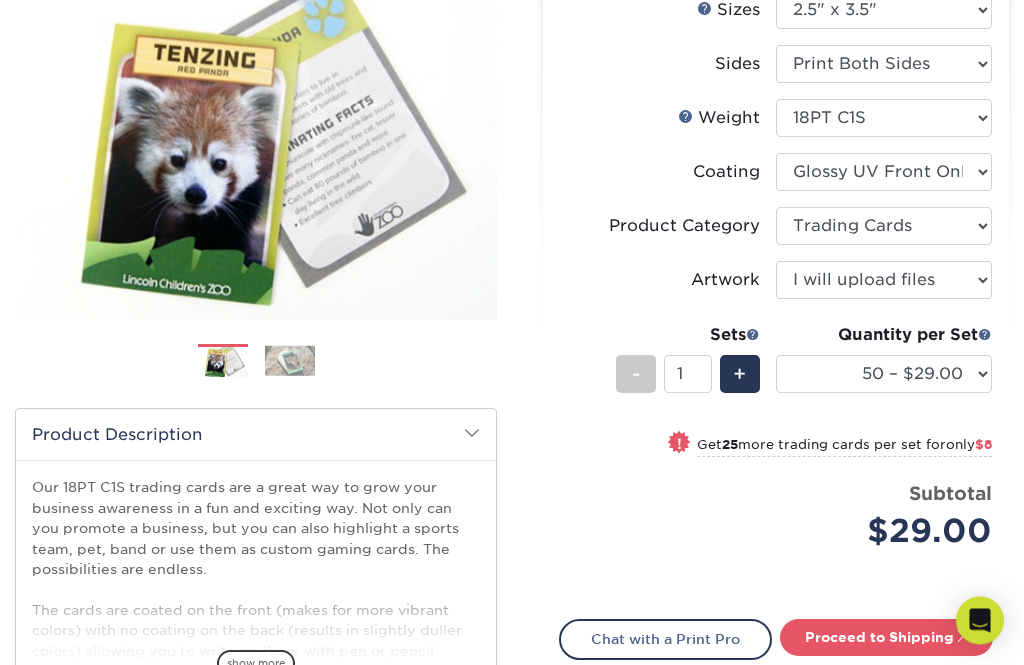click on "$8" at bounding box center (983, 445) 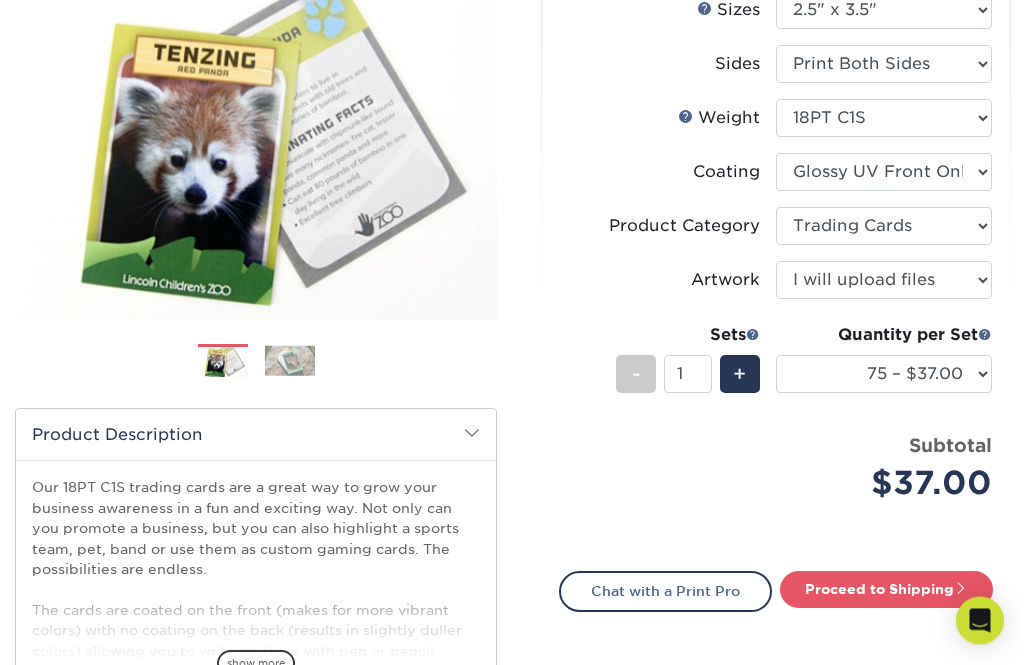 scroll, scrollTop: 265, scrollLeft: 0, axis: vertical 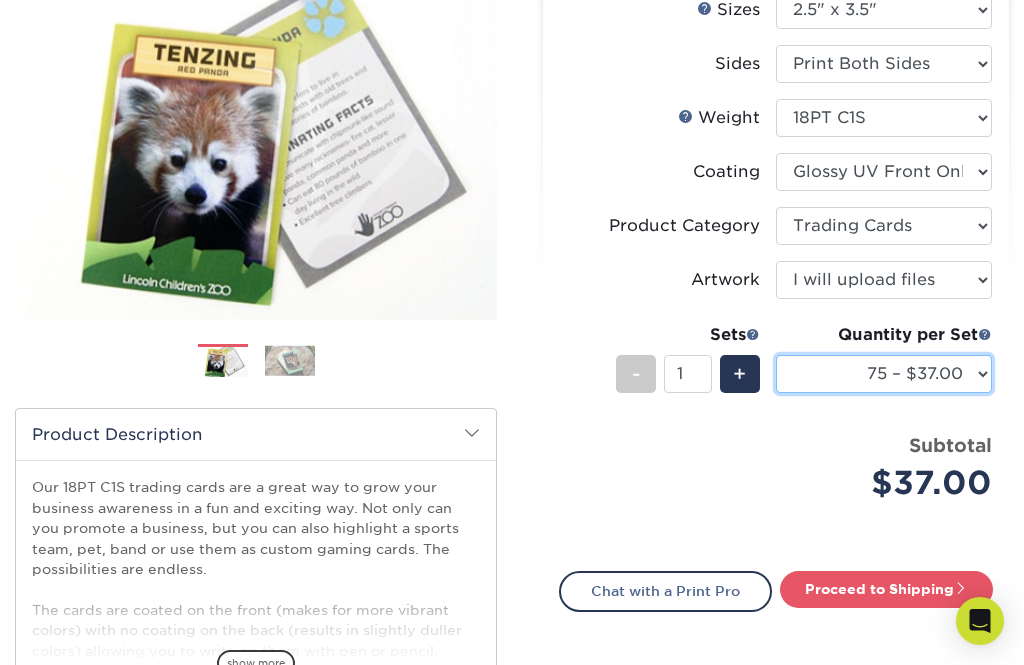 click on "25 – $25.00 50 – $29.00 75 – $37.00 100 – $41.00 250 – $48.00 500 – $58.00 1000 – $78.00 2500 – $155.00 5000 – $212.00 10000 – $413.00 15000 – $611.00 20000 – $813.00 25000 – $994.00" at bounding box center [884, 374] 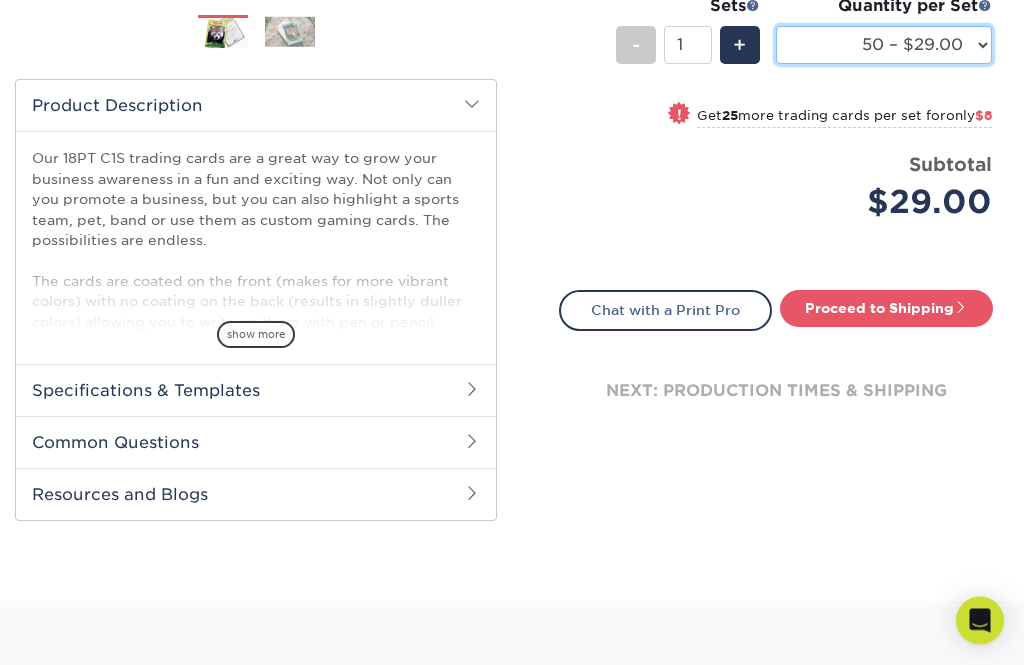 scroll, scrollTop: 585, scrollLeft: 0, axis: vertical 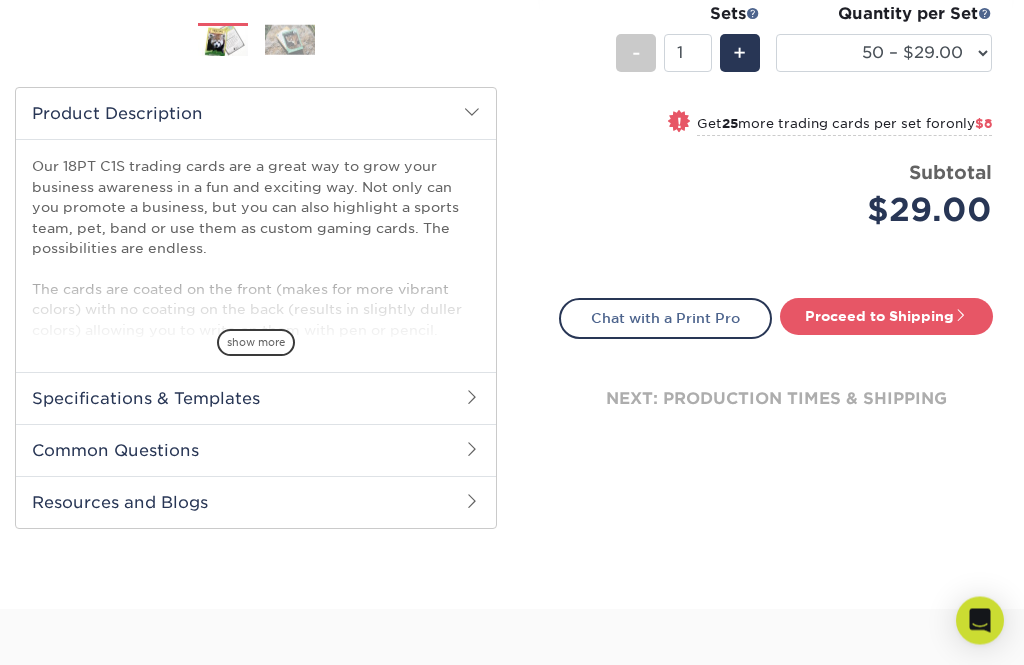 click at bounding box center (961, 316) 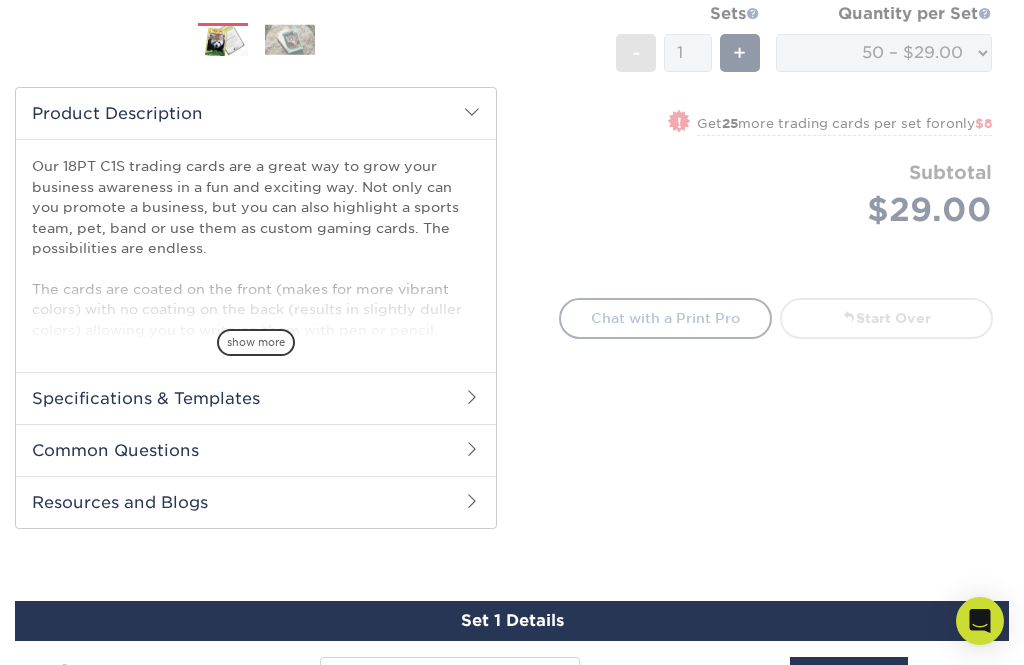 select on "43eb4afa-628e-487b-adac-7598d371c1af" 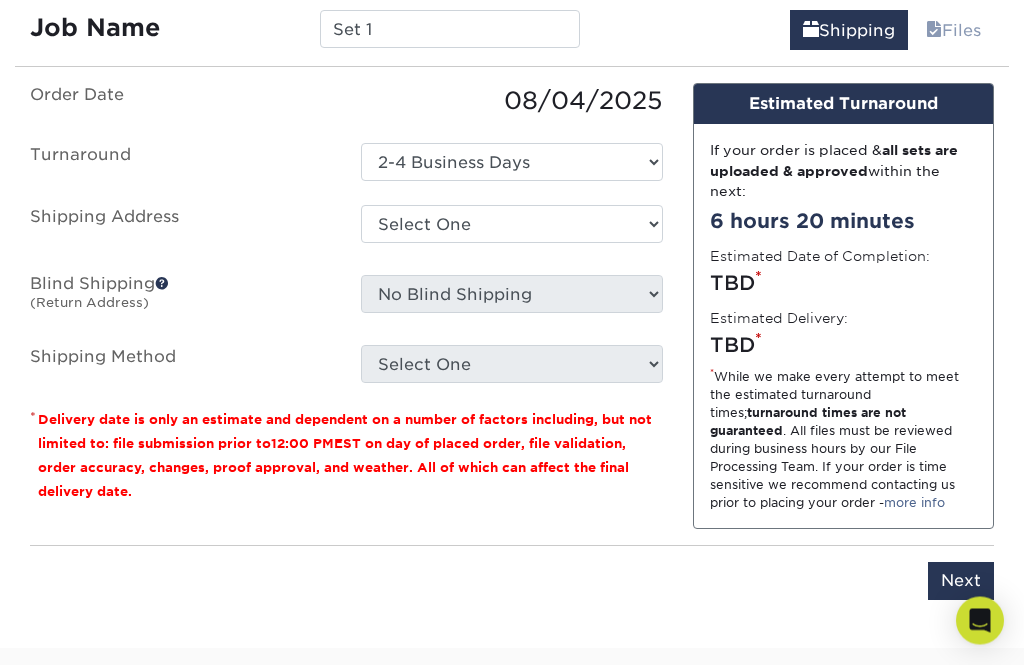 scroll, scrollTop: 1233, scrollLeft: 0, axis: vertical 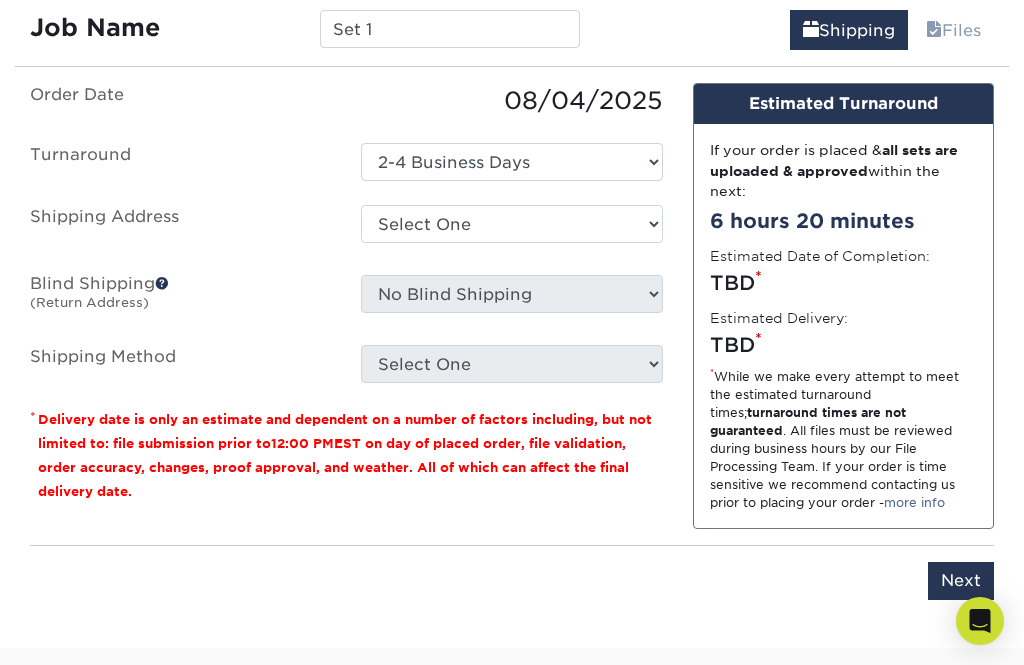 click on "Next" at bounding box center [961, 581] 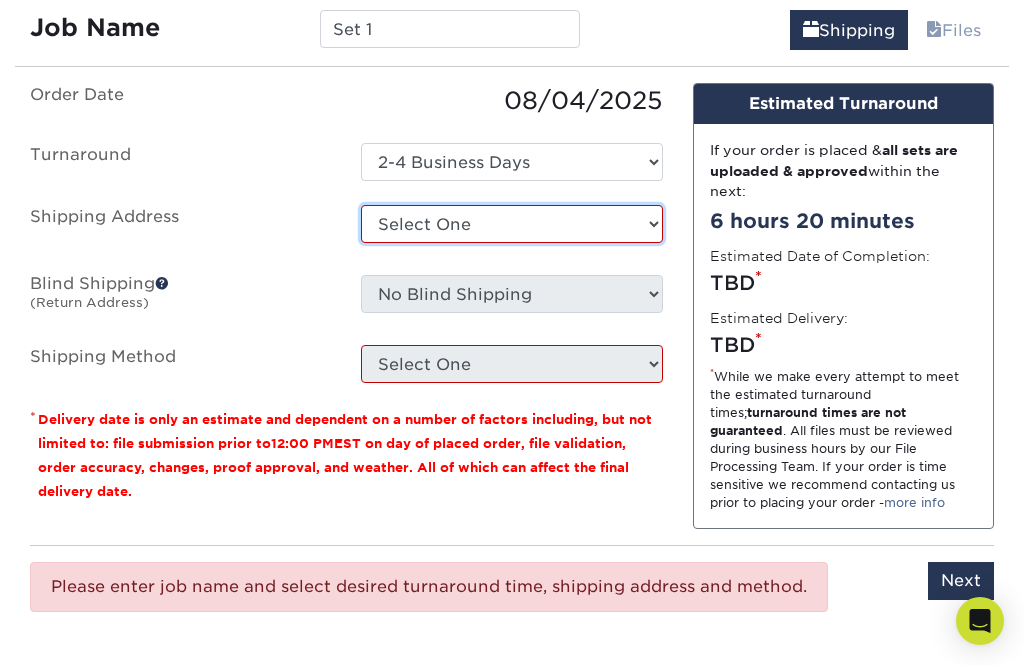 click on "Select One
+ Add New Address
- Login" at bounding box center [511, 224] 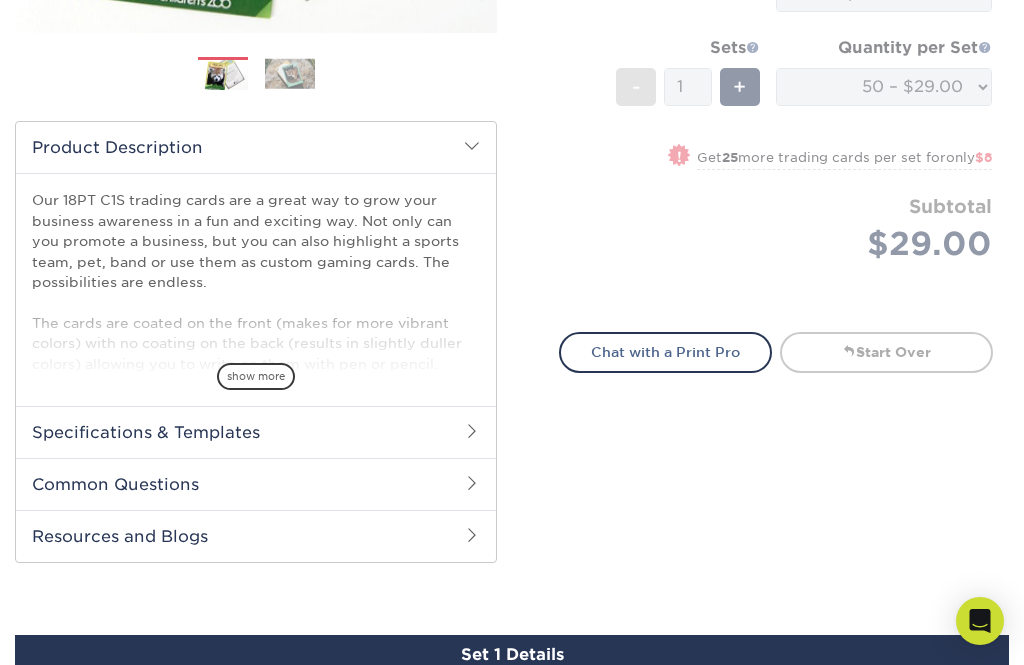 scroll, scrollTop: 548, scrollLeft: 0, axis: vertical 